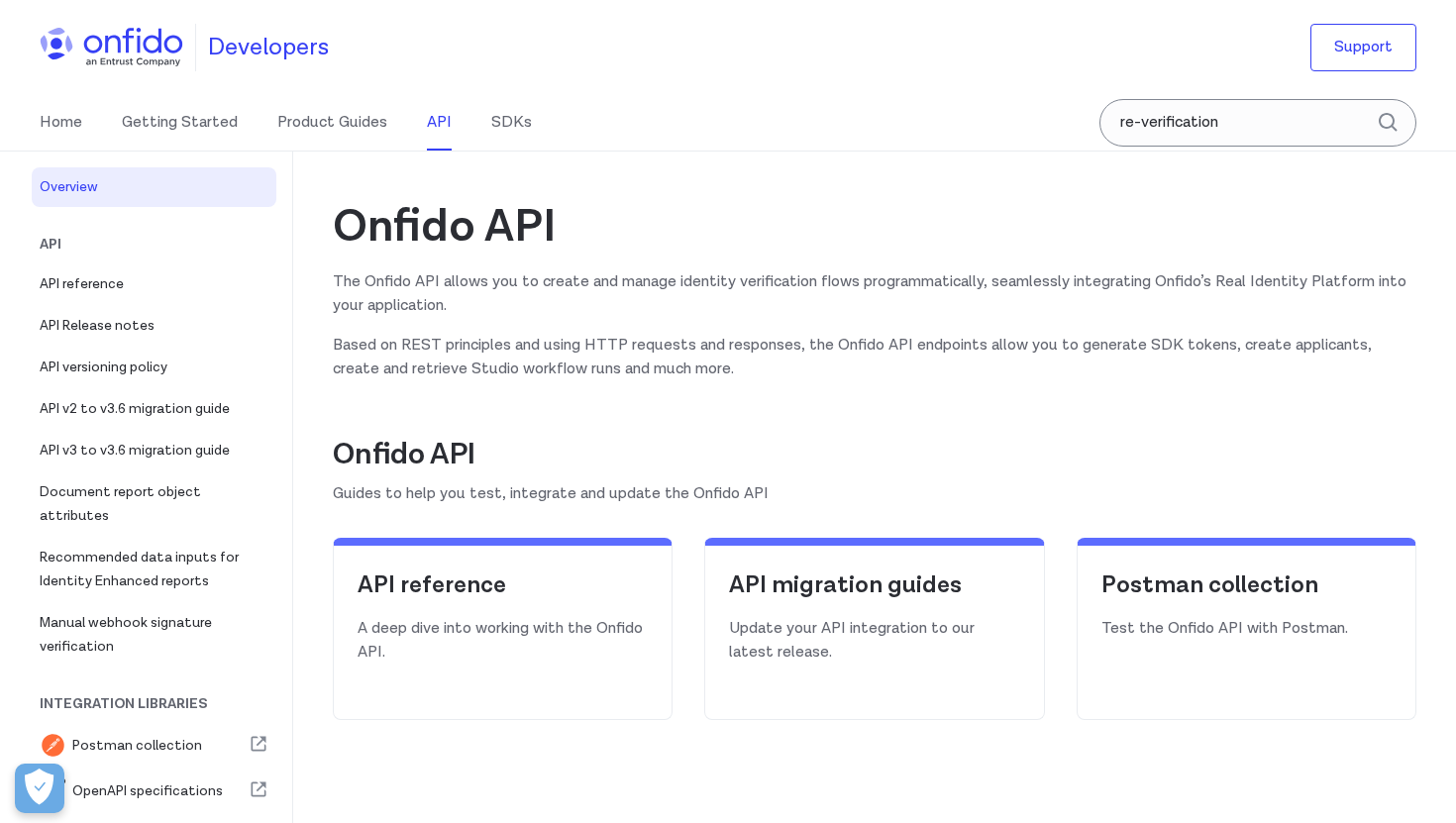 scroll, scrollTop: 0, scrollLeft: 0, axis: both 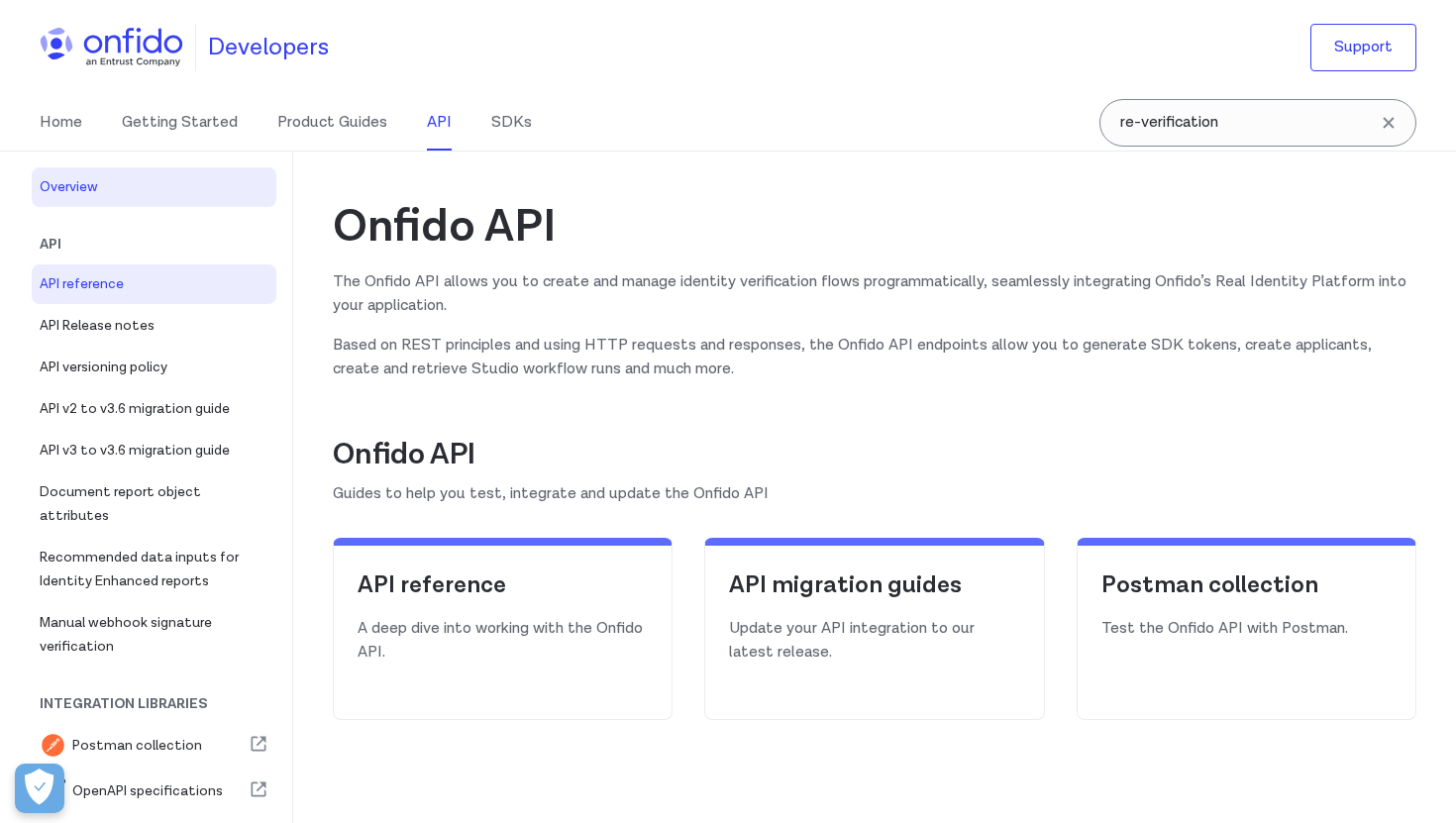 click on "API reference" at bounding box center [154, 284] 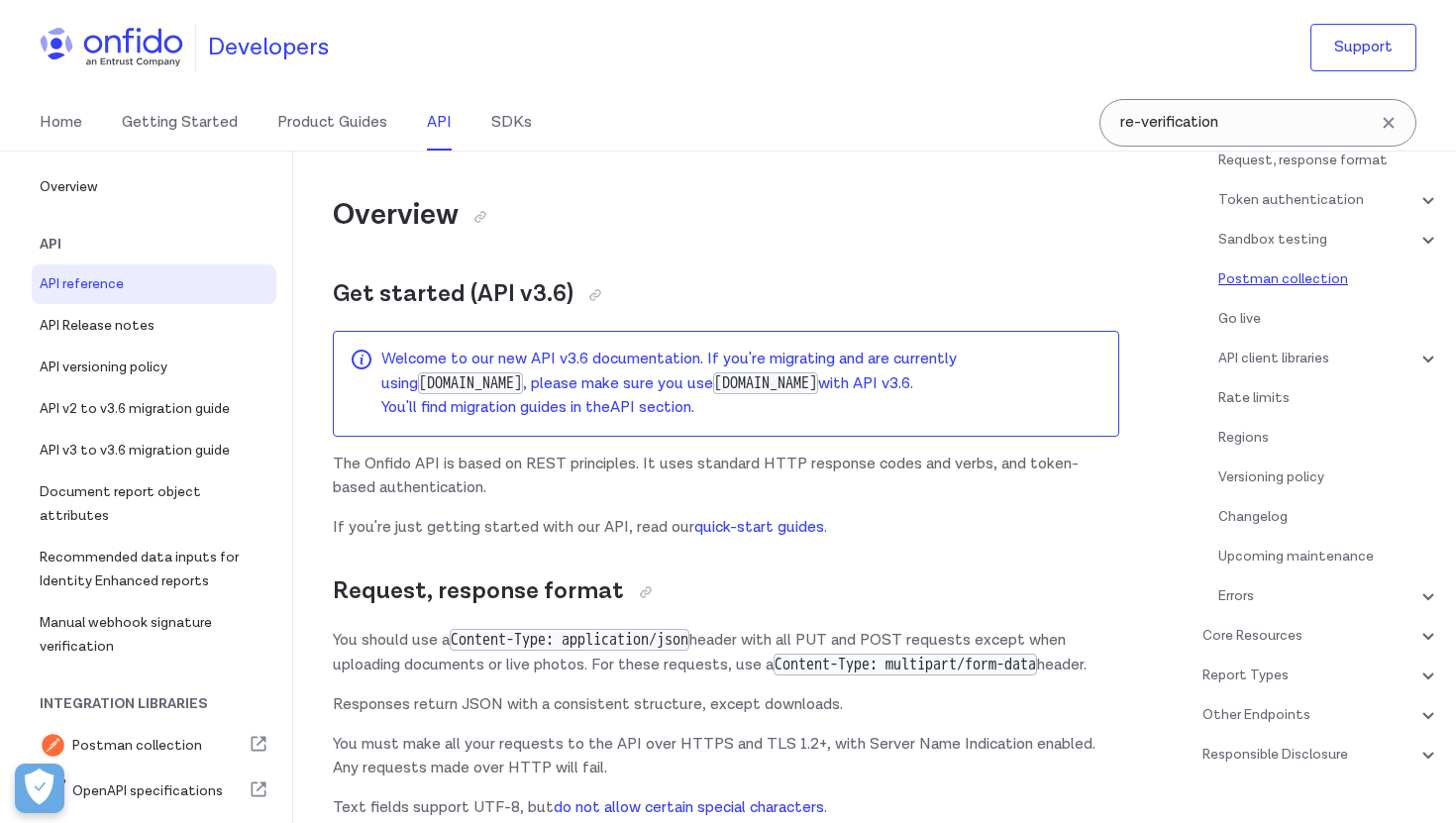 scroll, scrollTop: 270, scrollLeft: 0, axis: vertical 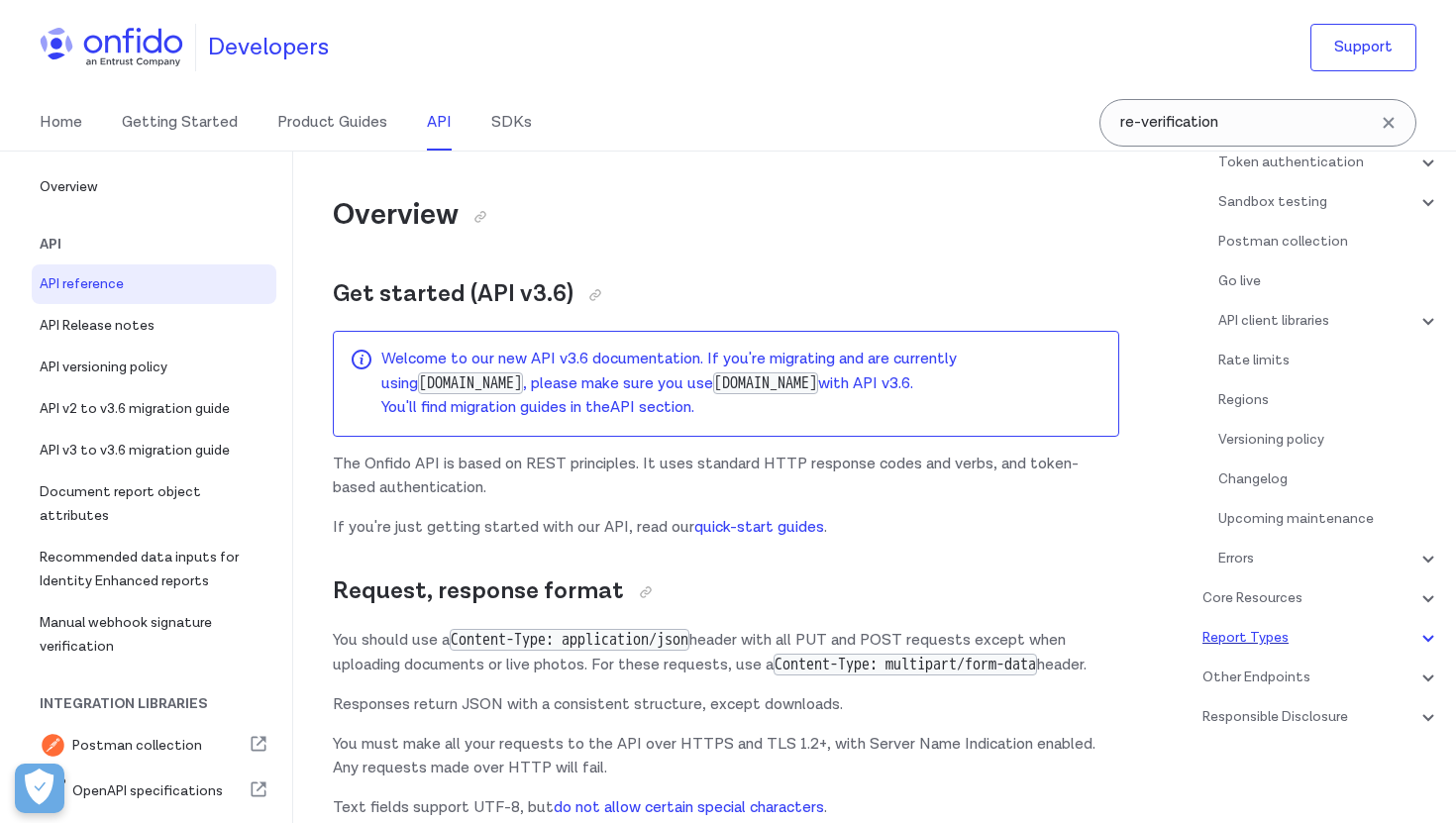 click on "Report Types" at bounding box center [1321, 638] 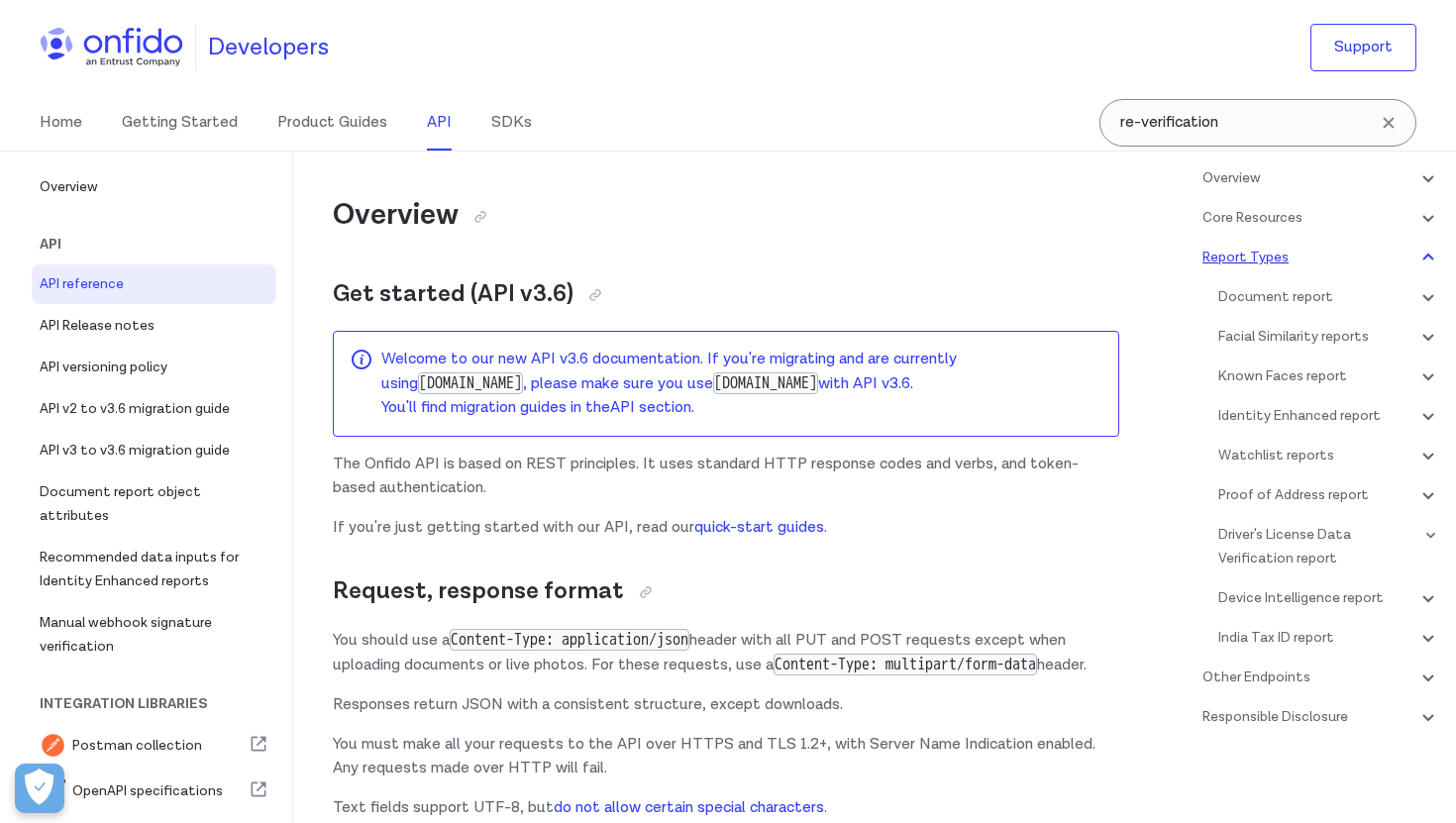 scroll, scrollTop: 83013, scrollLeft: 0, axis: vertical 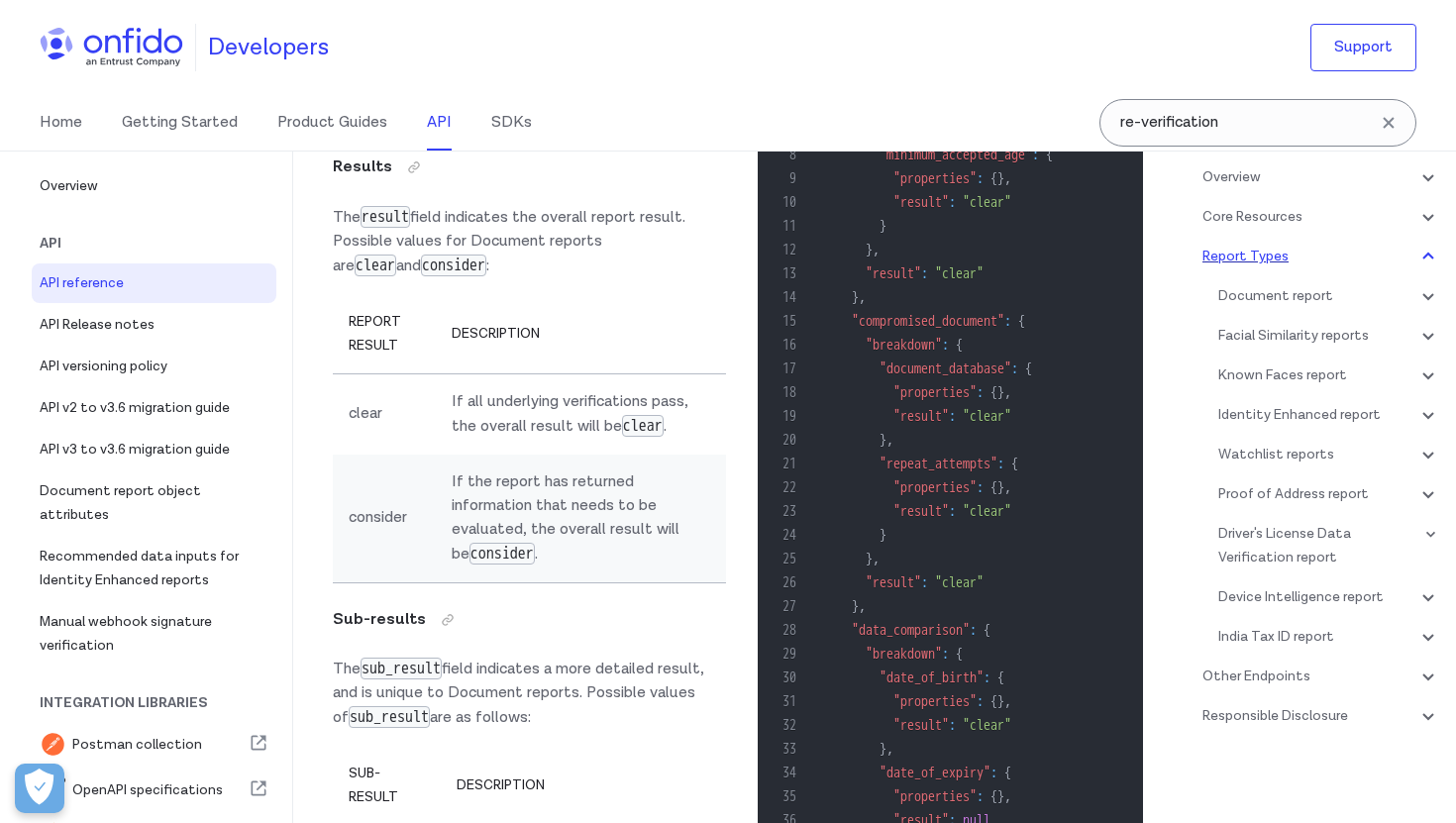 click on "Report Types" at bounding box center [1321, 257] 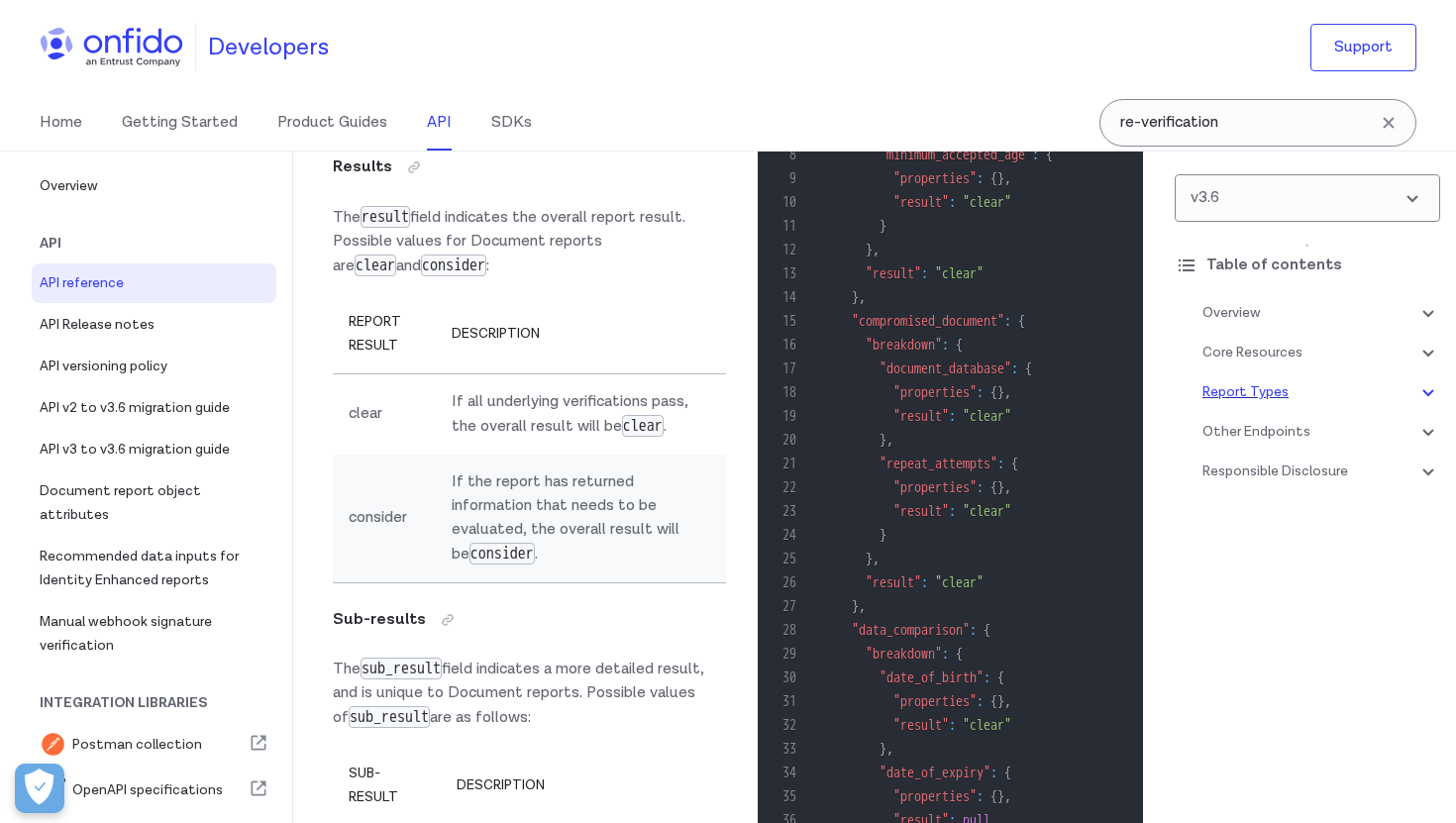 scroll, scrollTop: 0, scrollLeft: 0, axis: both 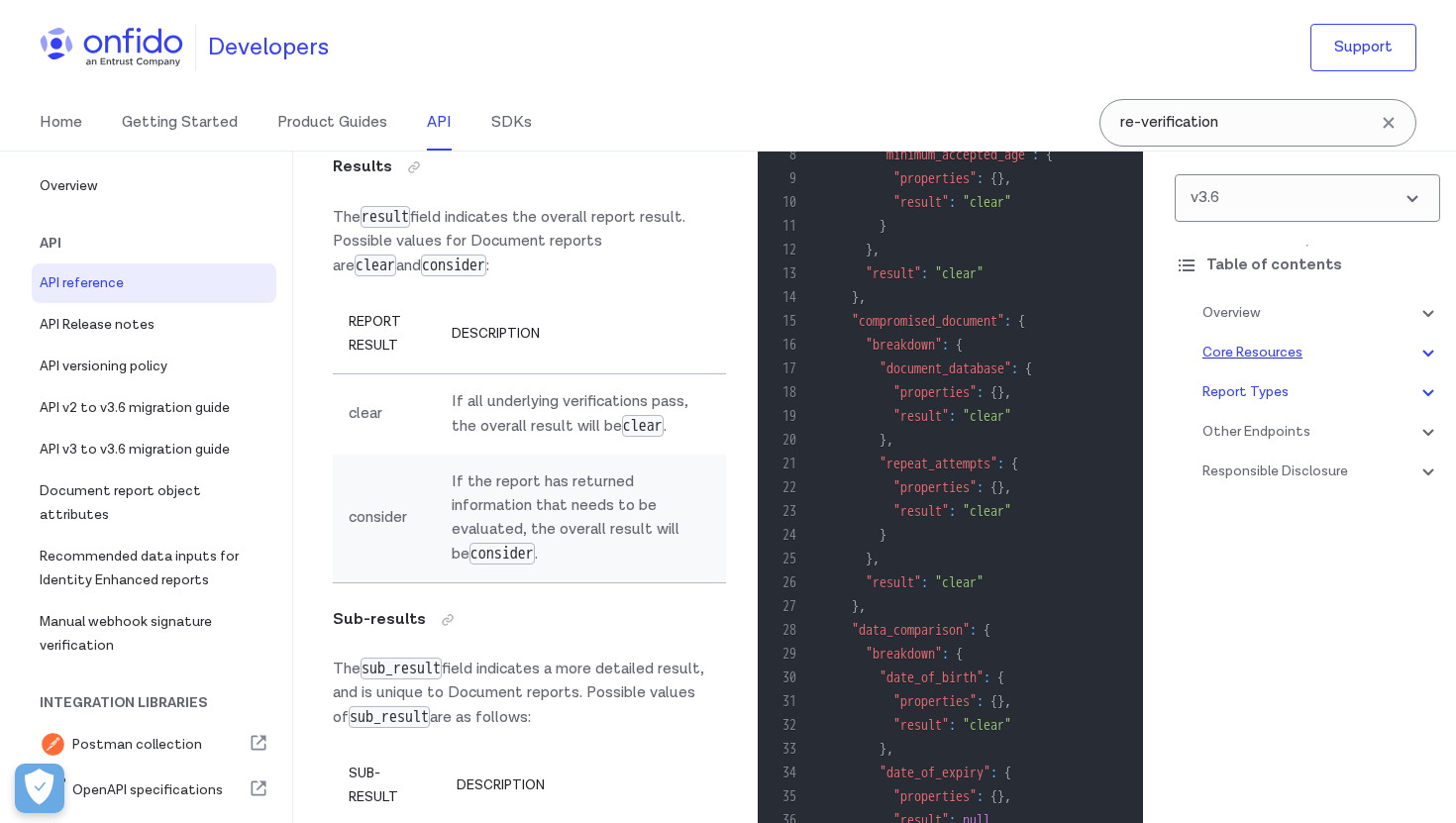 click on "Core Resources" at bounding box center (1321, 353) 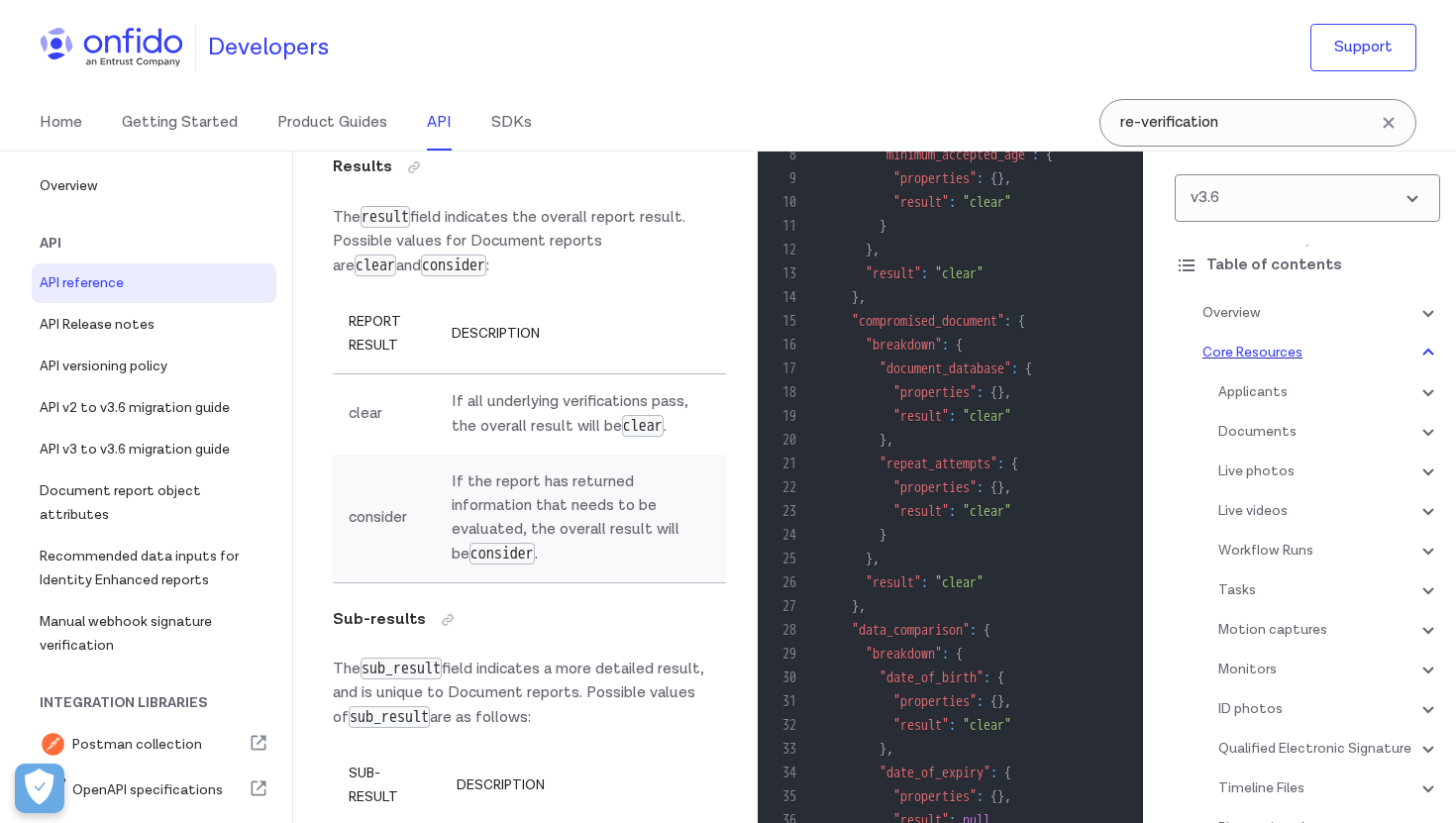 scroll, scrollTop: 22203, scrollLeft: 0, axis: vertical 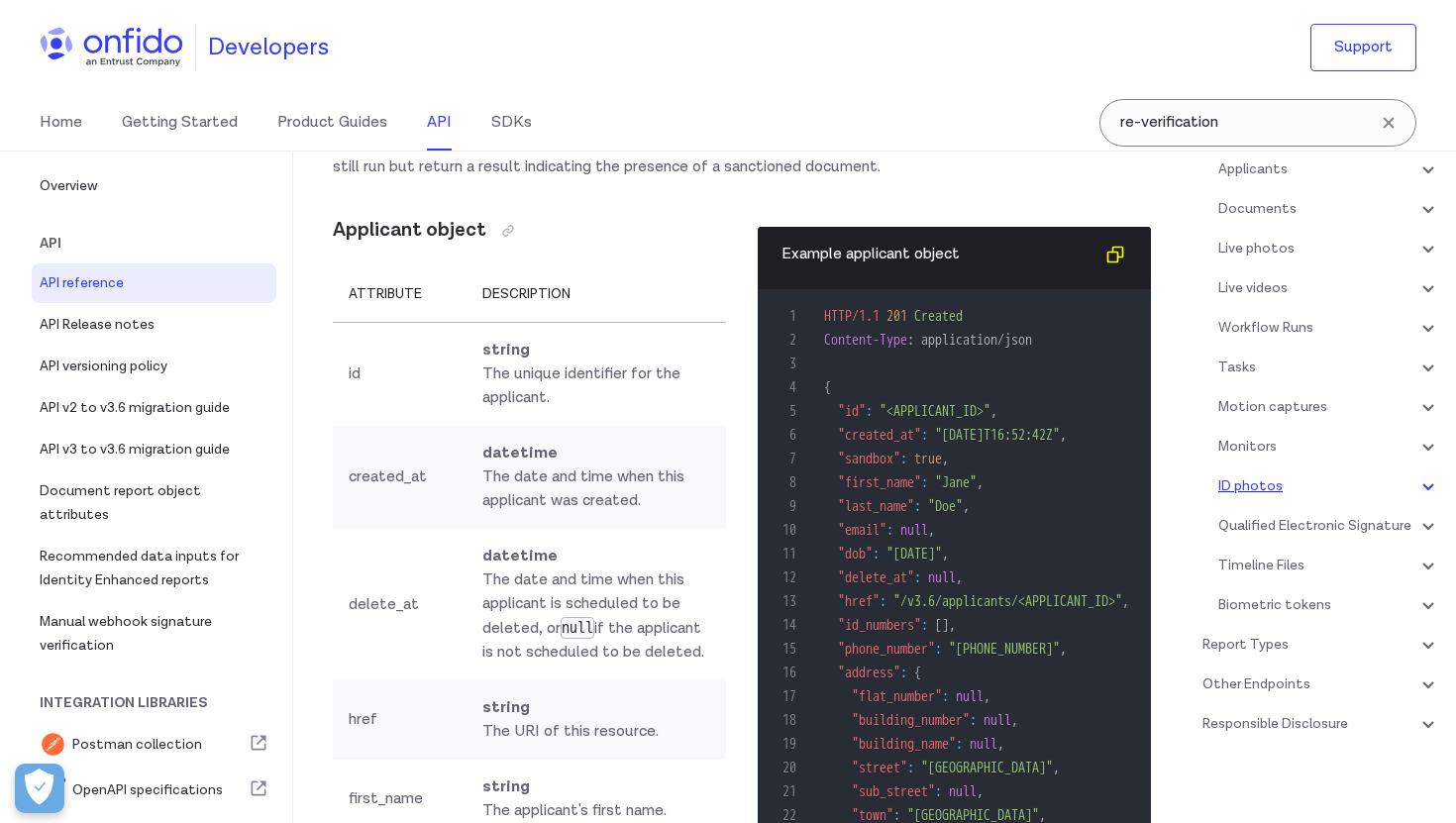 click on "ID photos" at bounding box center [1329, 486] 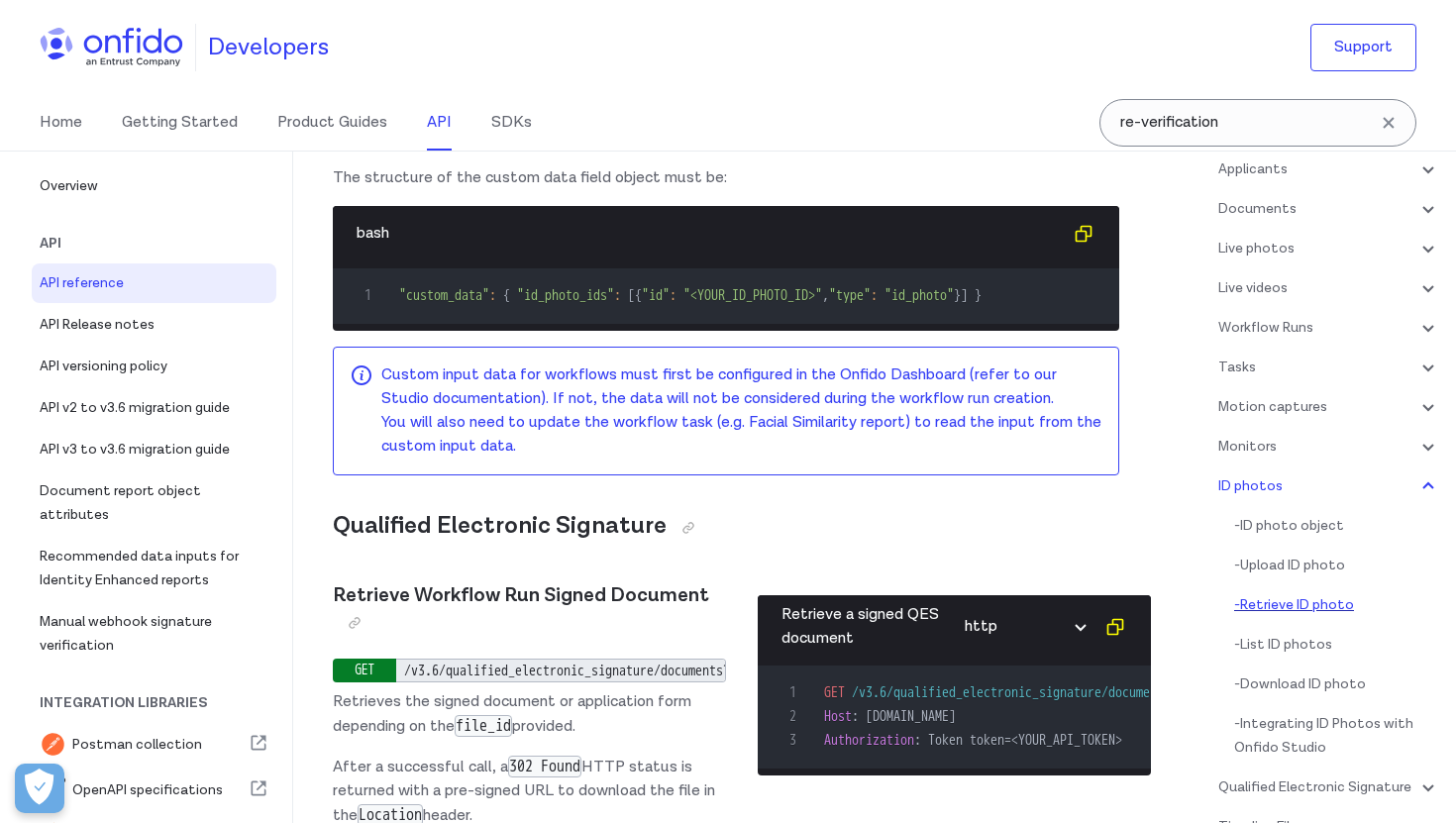 click on "-  Retrieve ID photo" at bounding box center [1337, 605] 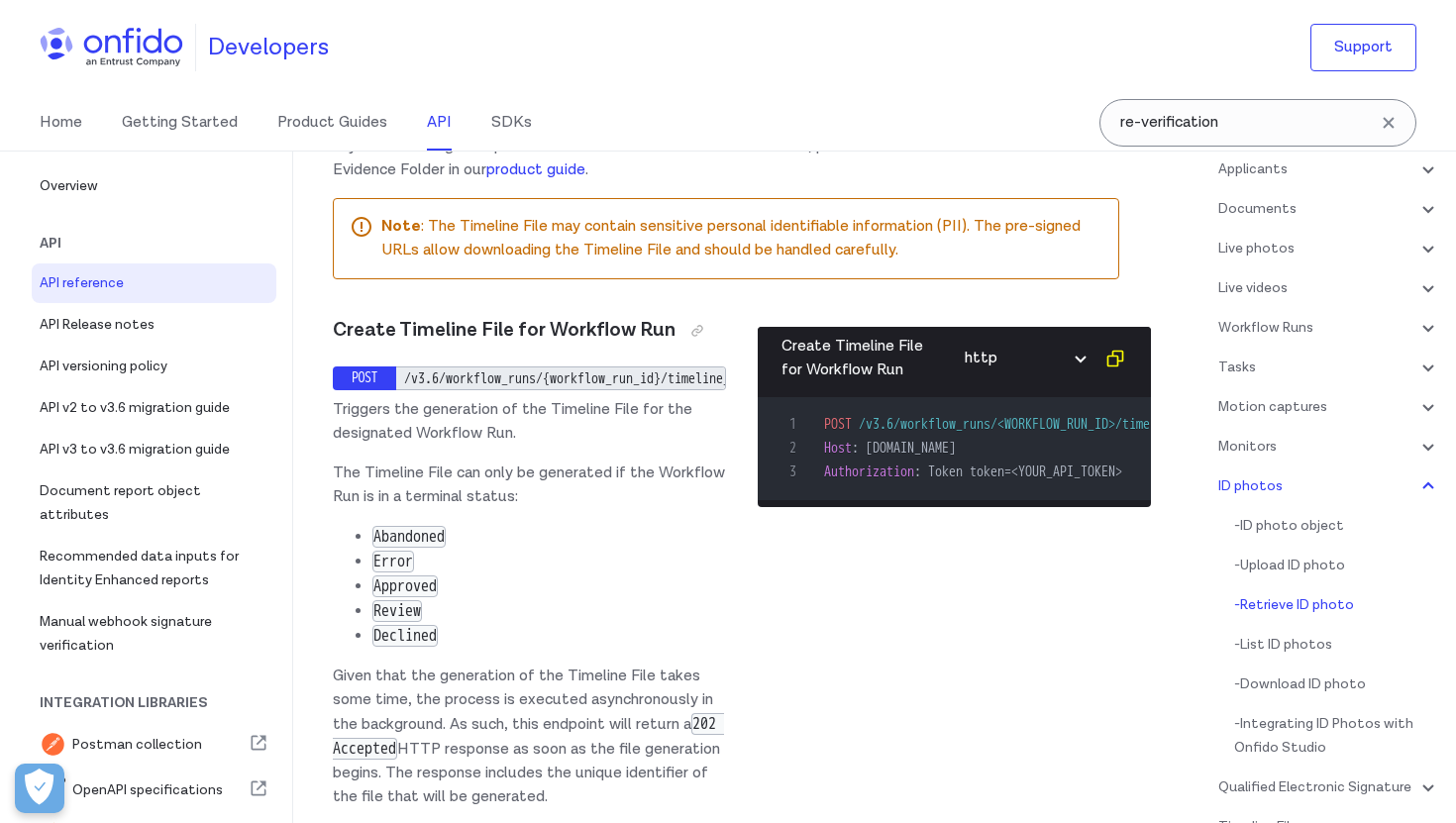 click at bounding box center [517, -2696] 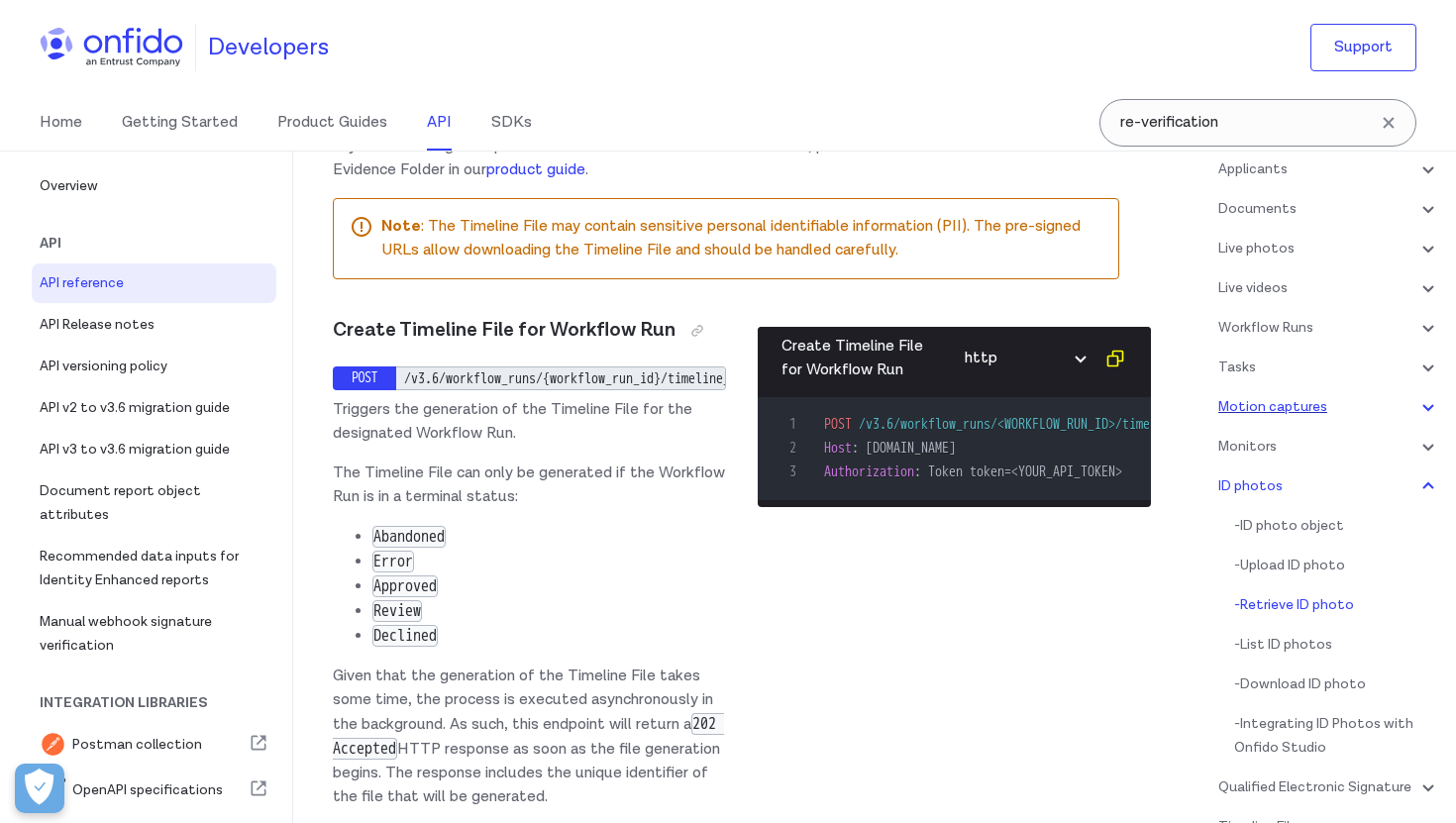 click on "Motion captures" at bounding box center [1329, 407] 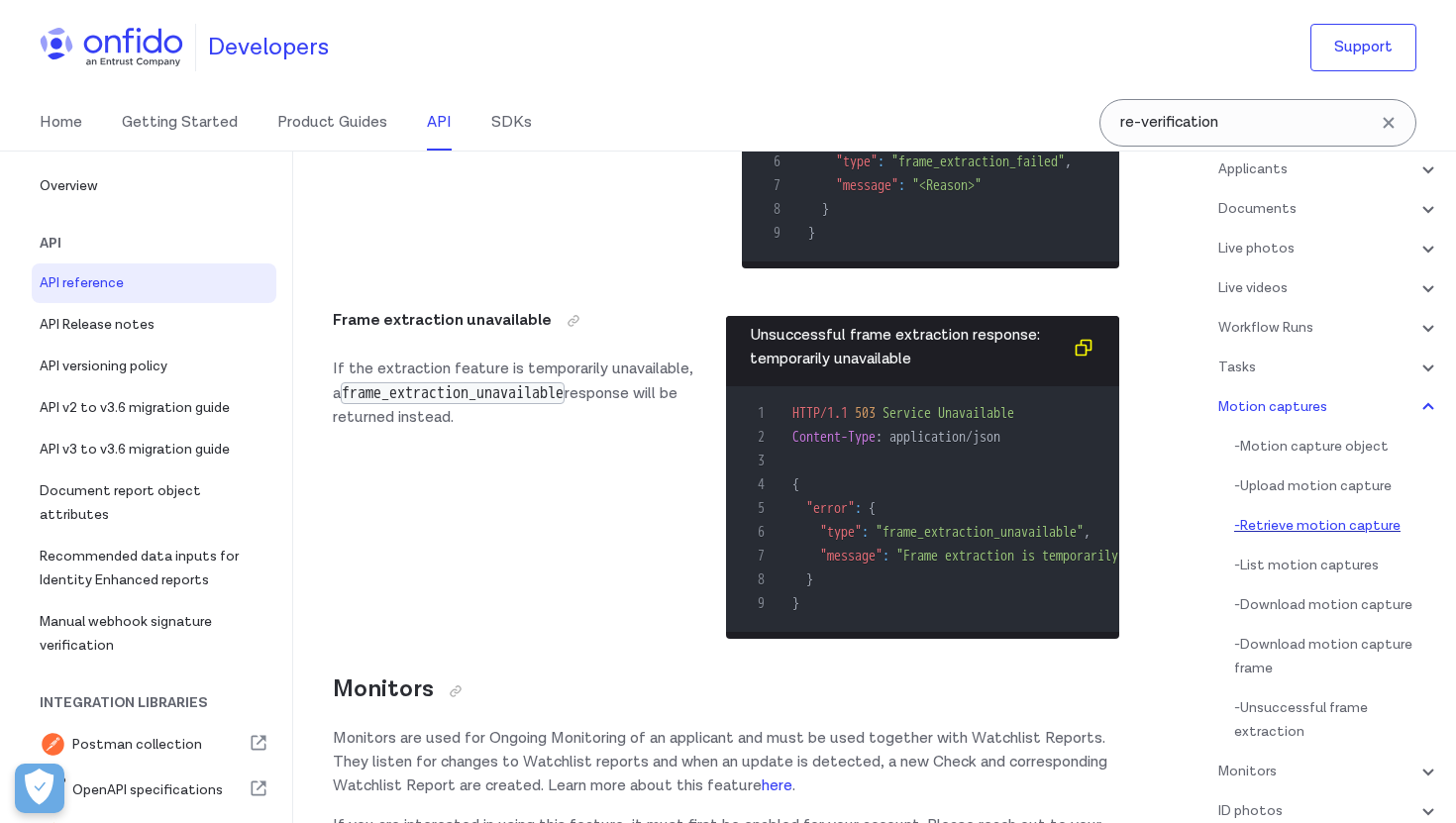click on "-  Retrieve motion capture" at bounding box center [1337, 526] 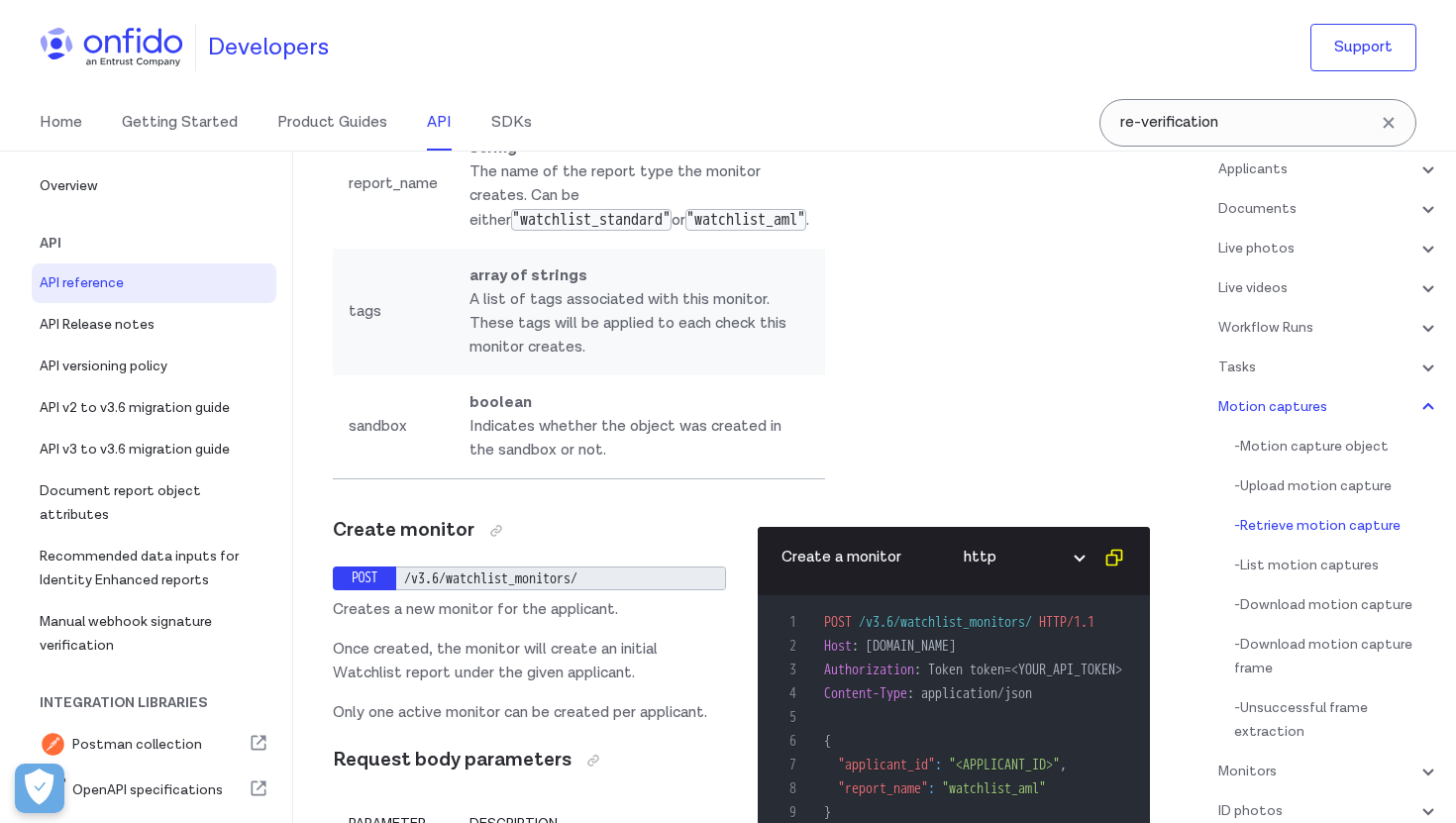 click at bounding box center [580, -2504] 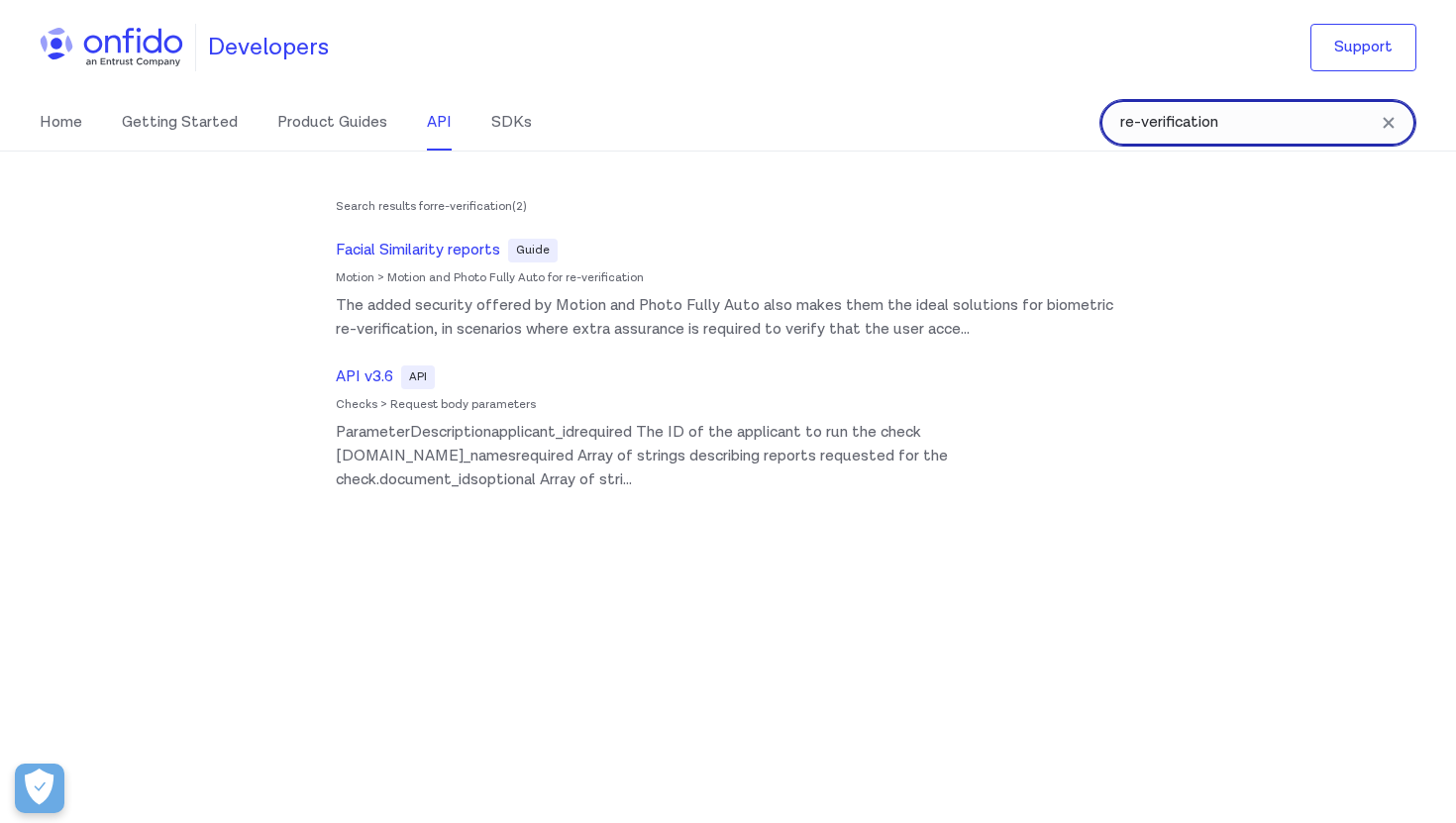 click on "re-verification" at bounding box center (1258, 123) 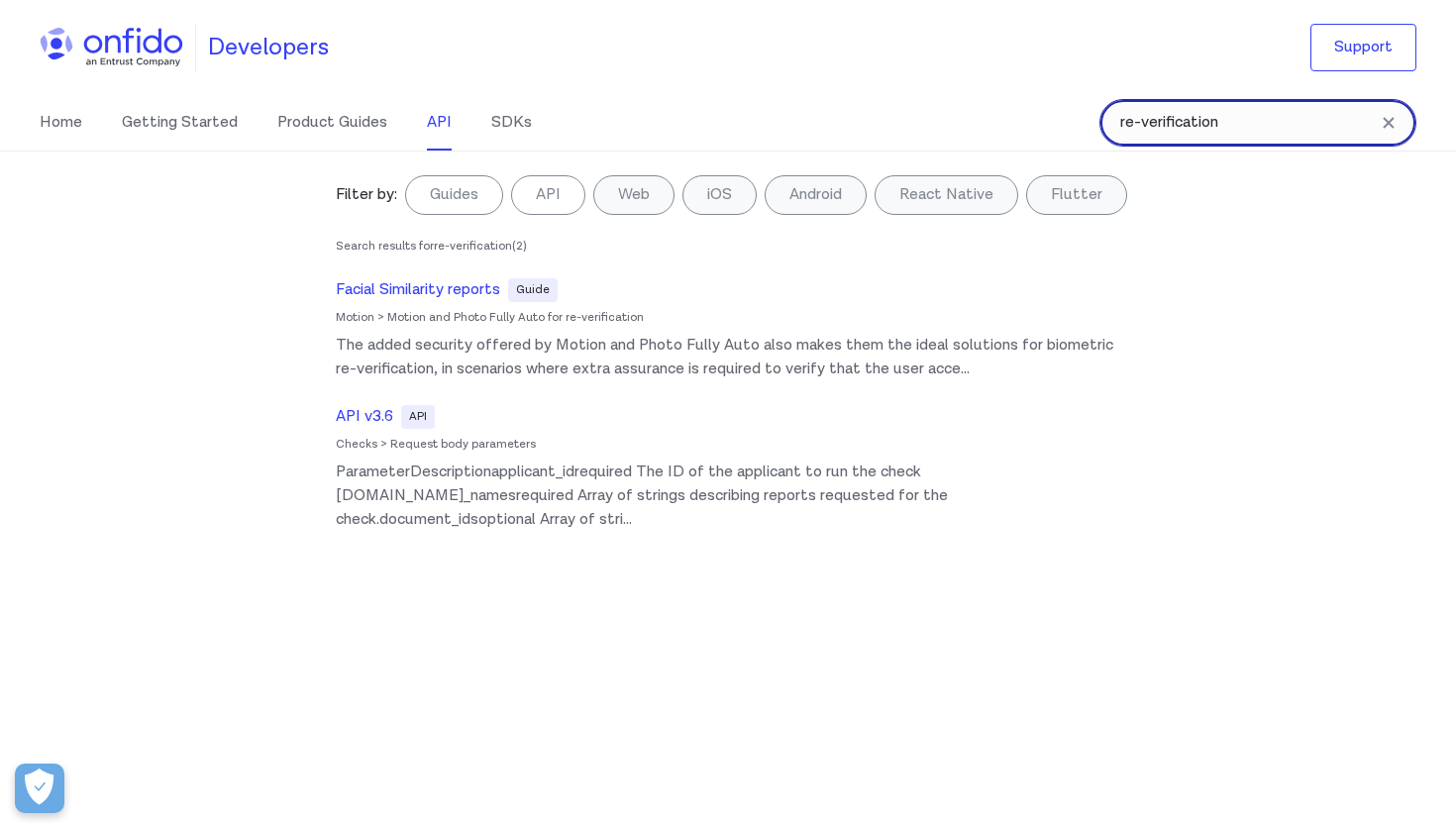 drag, startPoint x: 1268, startPoint y: 121, endPoint x: 1077, endPoint y: 118, distance: 191.02356 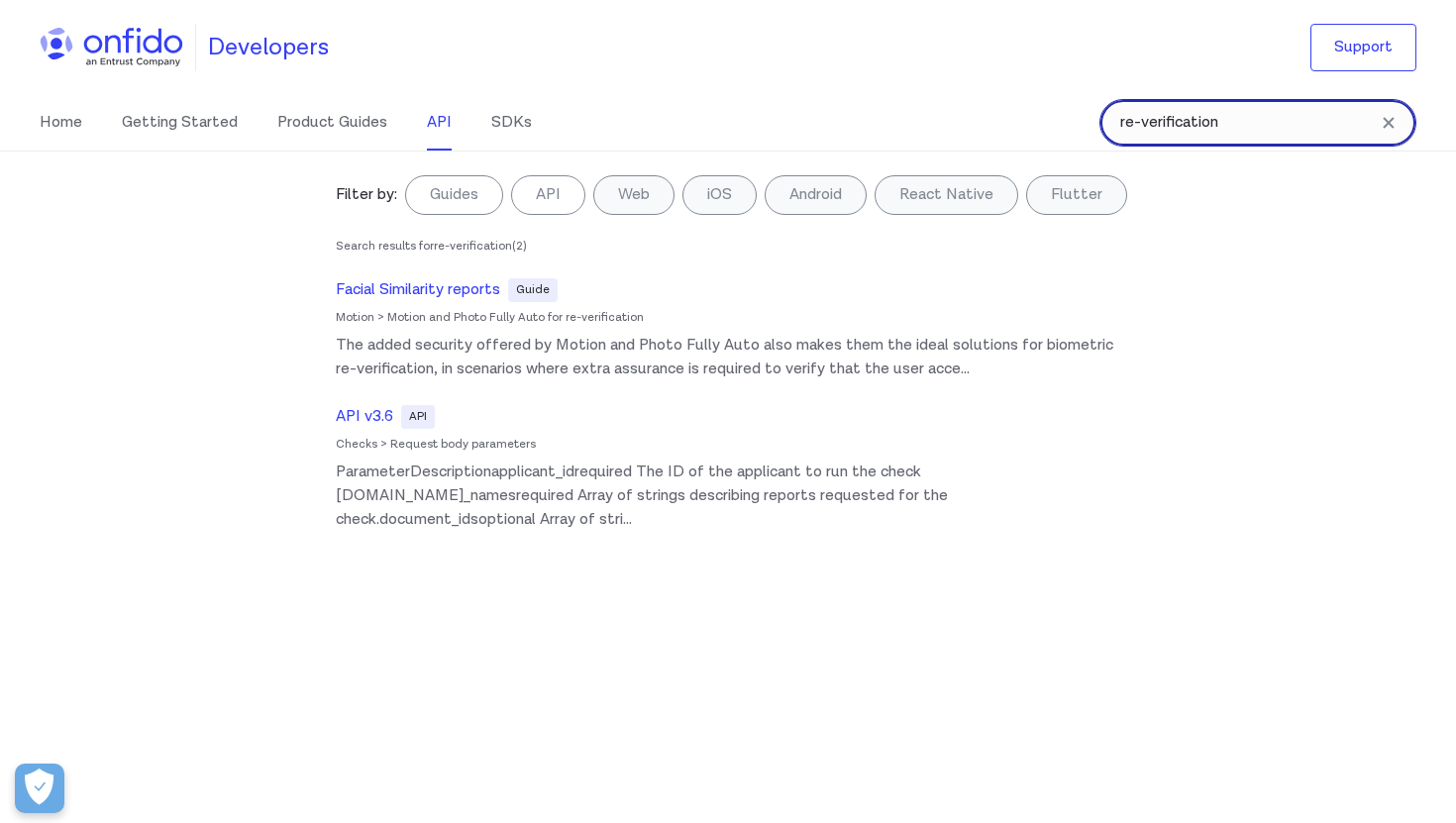 click on "Home Getting Started Product Guides API SDKs re-verification re-verification Filter by:    Guides   API   Web   iOS   Android   React Native   Flutter Filter by... Search results for  re-verification  ( 2 ) Facial Similarity reports Guide Motion > Motion and Photo Fully Auto for re-verification The added security offered by Motion and Photo Fully Auto also makes them the ideal solutions for biometric re-verification, in scenarios where extra assurance is required to verify that the user acce ... API v3.6 API Checks > Request body parameters ParameterDescriptionapplicant_idrequired The ID of the applicant to run the check on.report_namesrequired Array of strings describing reports requested for the check.document_idsoptional Array of stri ..." at bounding box center (728, 123) 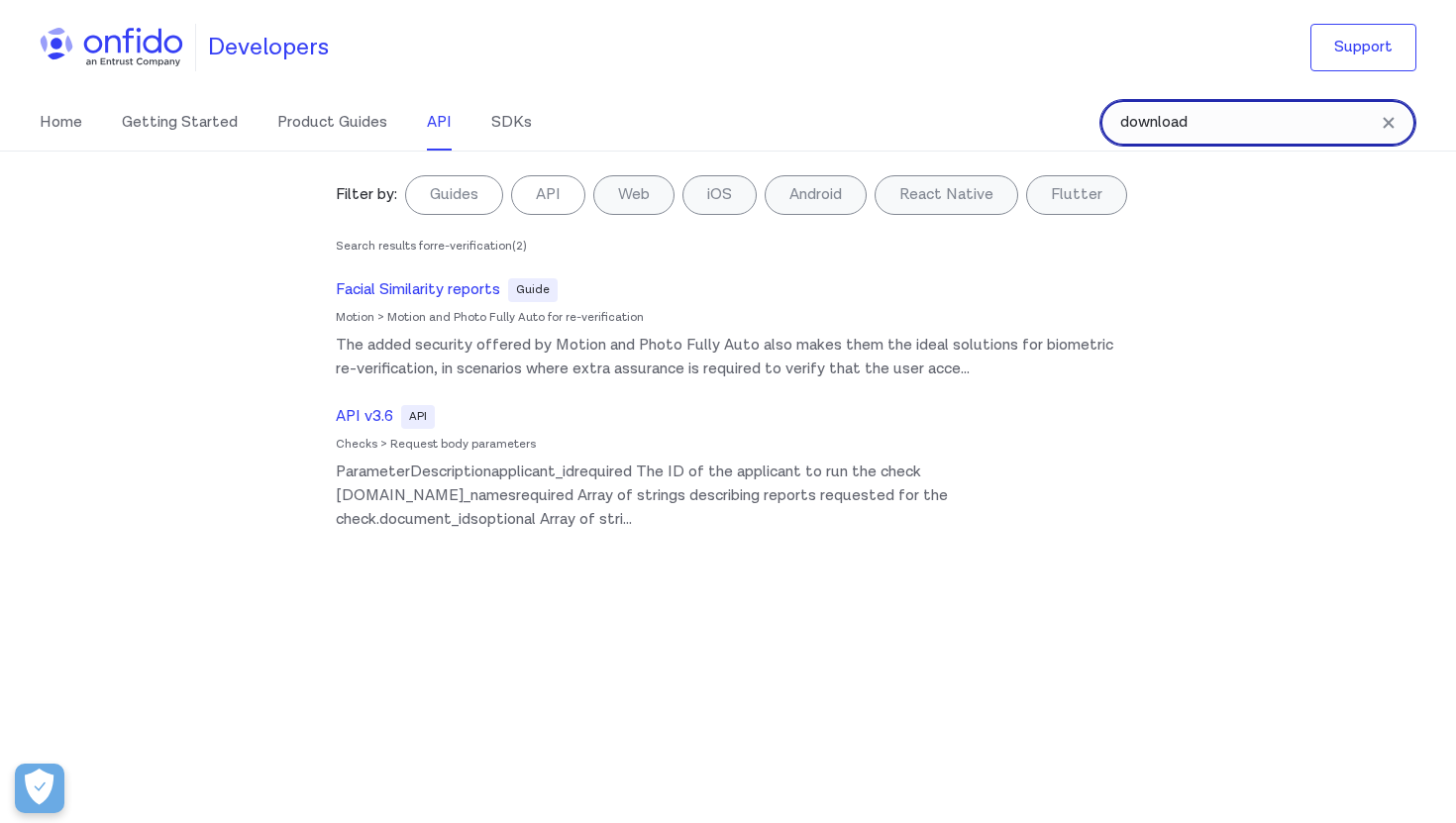 type on "download" 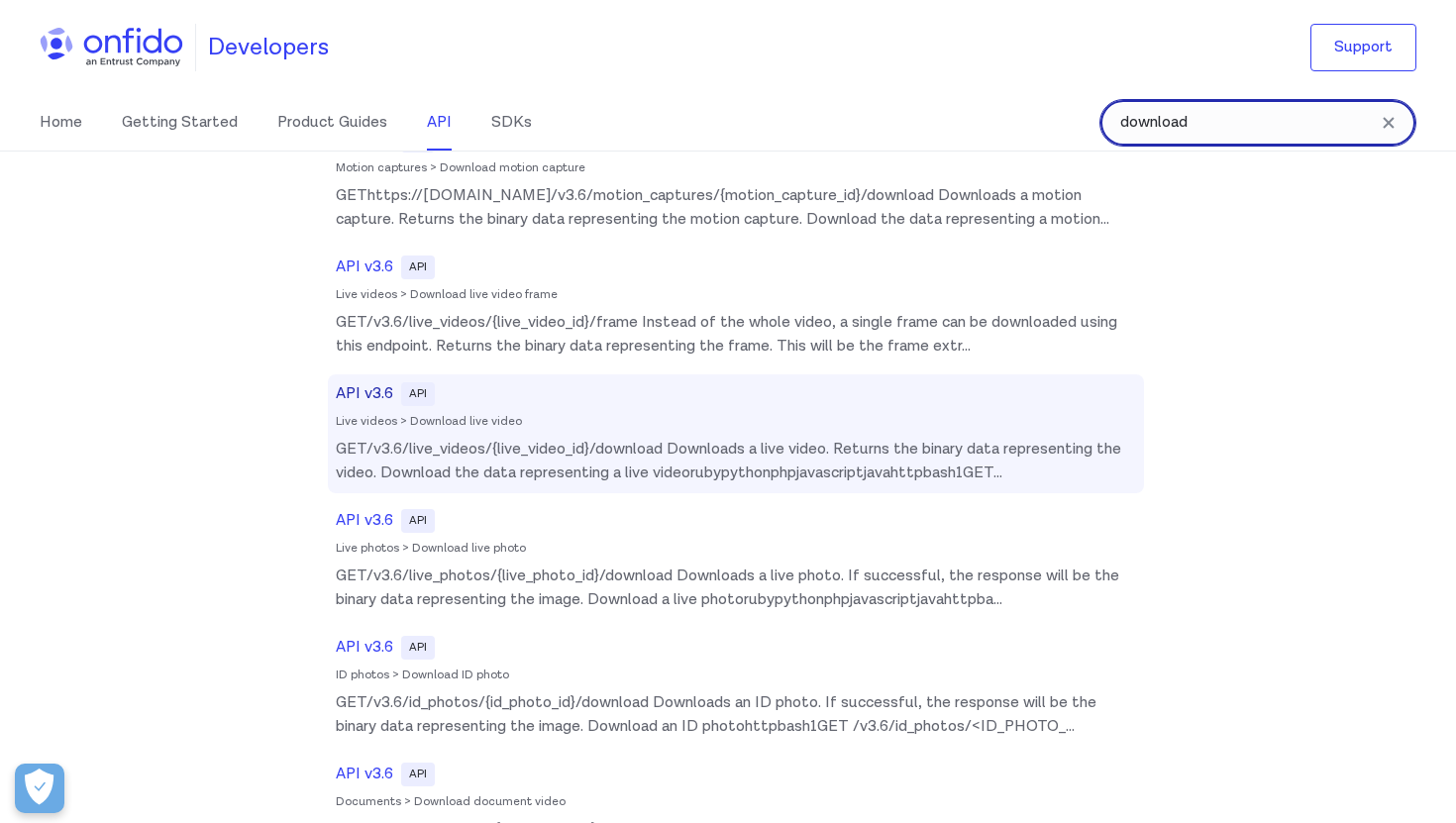 scroll, scrollTop: 408, scrollLeft: 0, axis: vertical 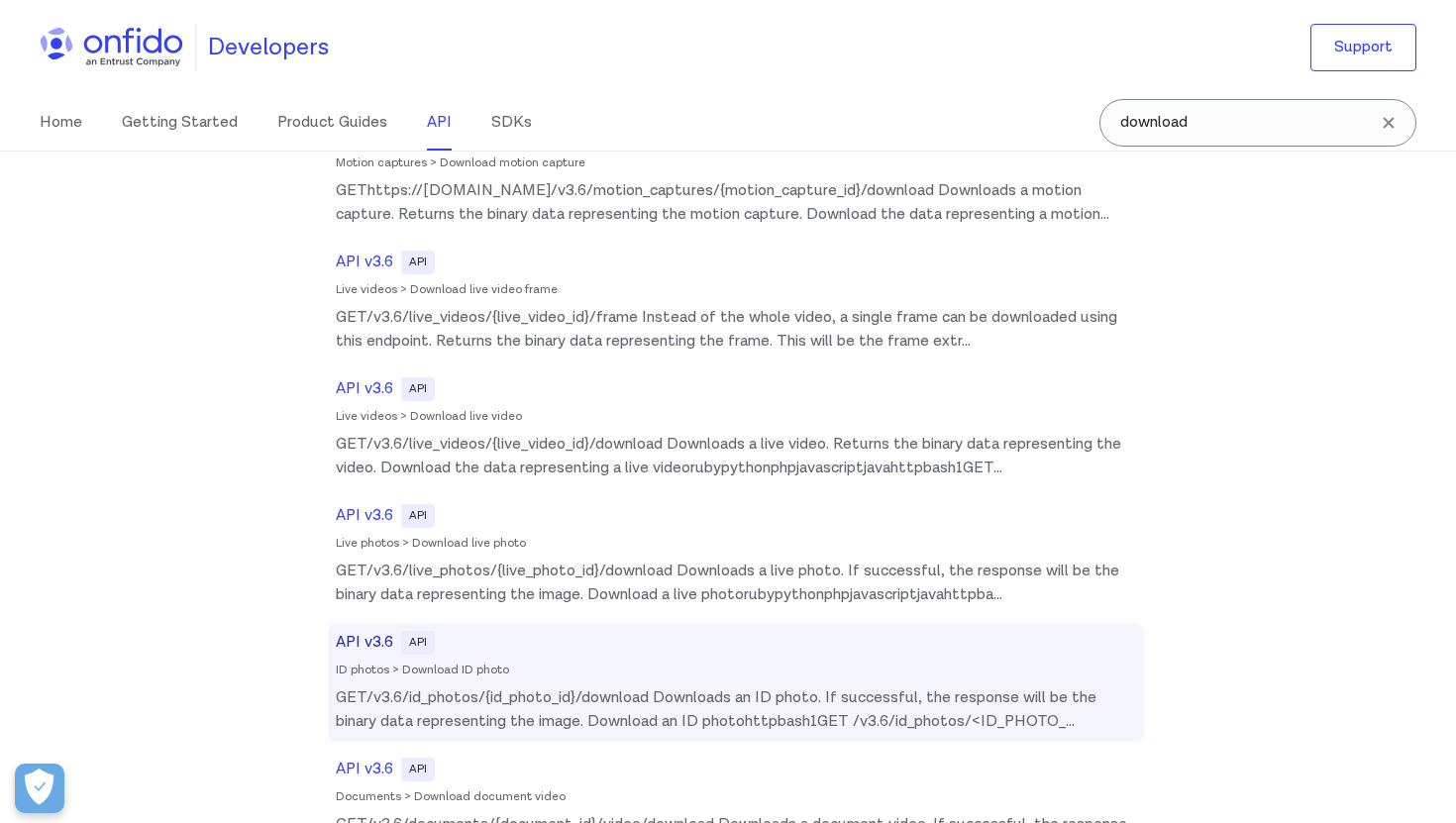 click on "ID photos > Download ID photo" at bounding box center [736, 670] 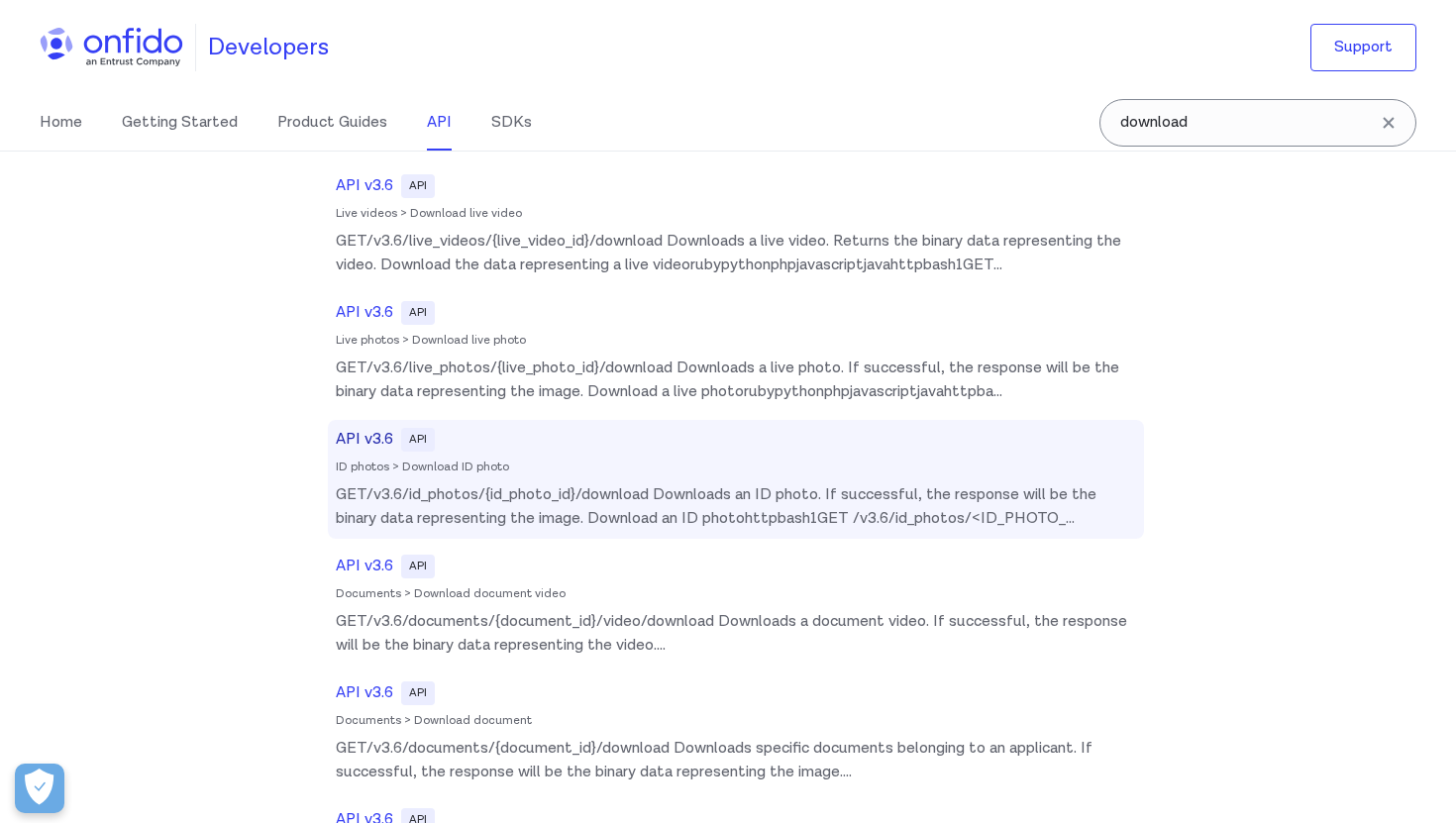 scroll, scrollTop: 629, scrollLeft: 0, axis: vertical 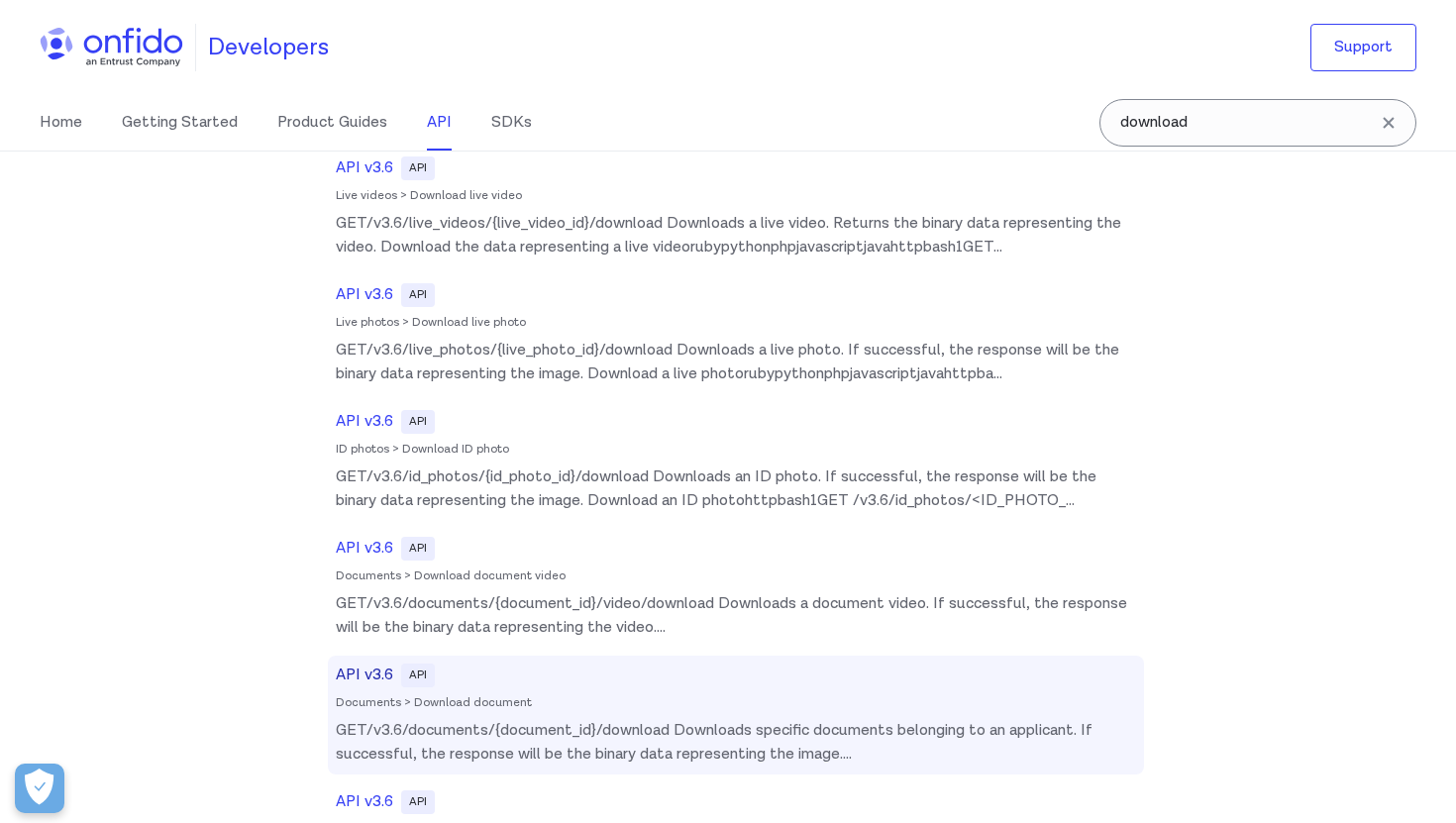 click on "API v3.6" at bounding box center [364, 675] 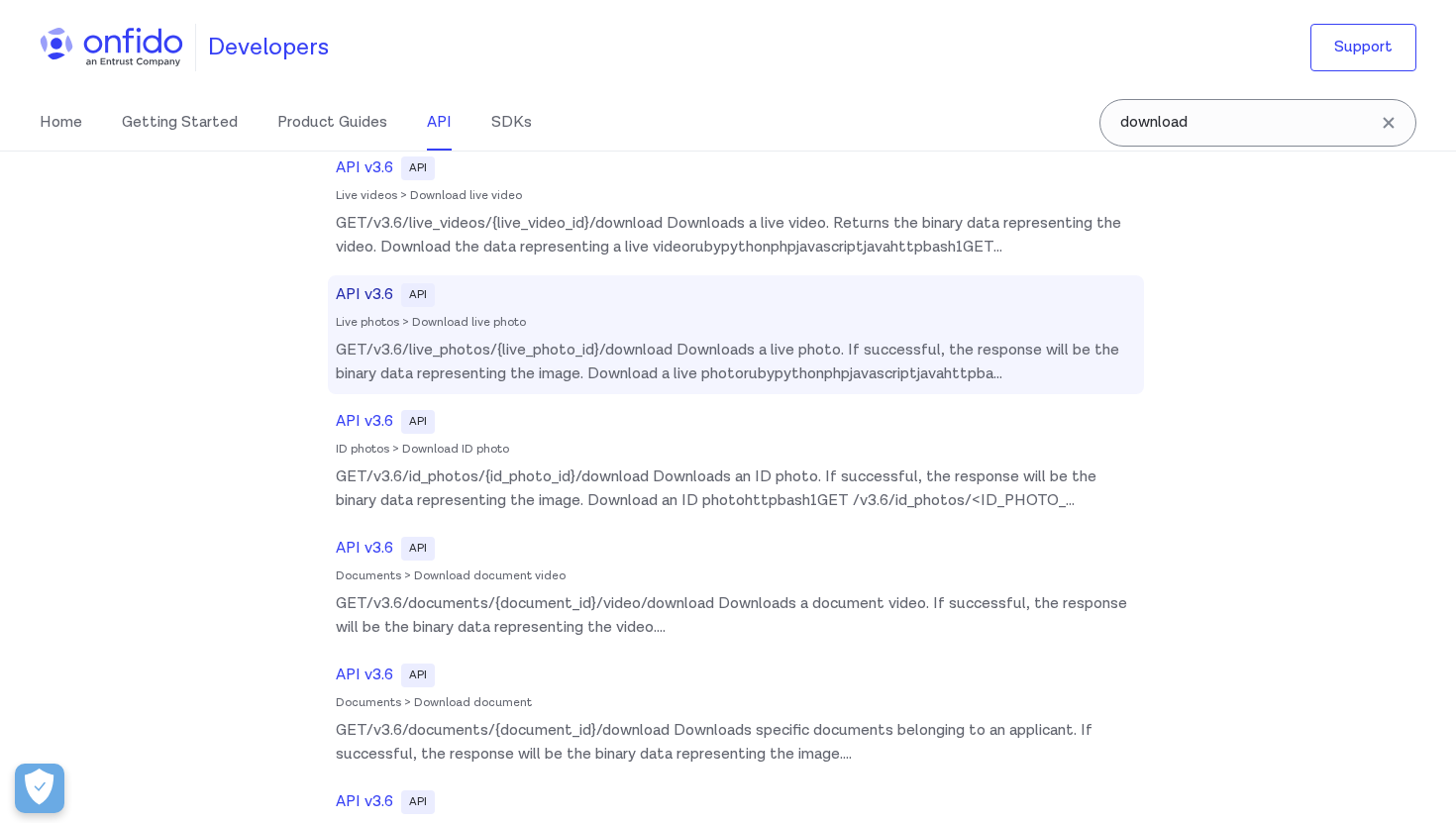 scroll, scrollTop: 0, scrollLeft: 0, axis: both 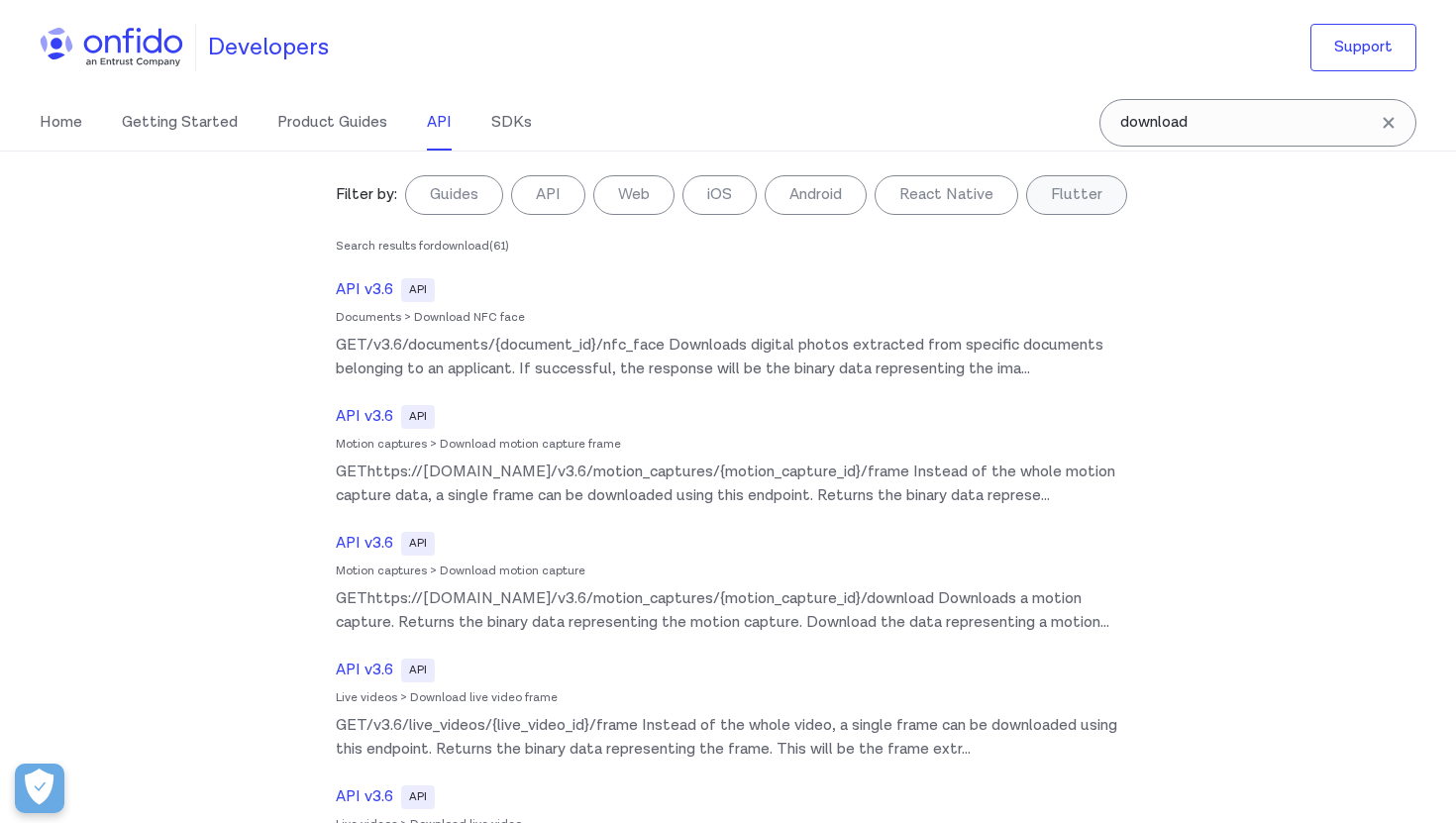 click on "API" at bounding box center [439, 123] 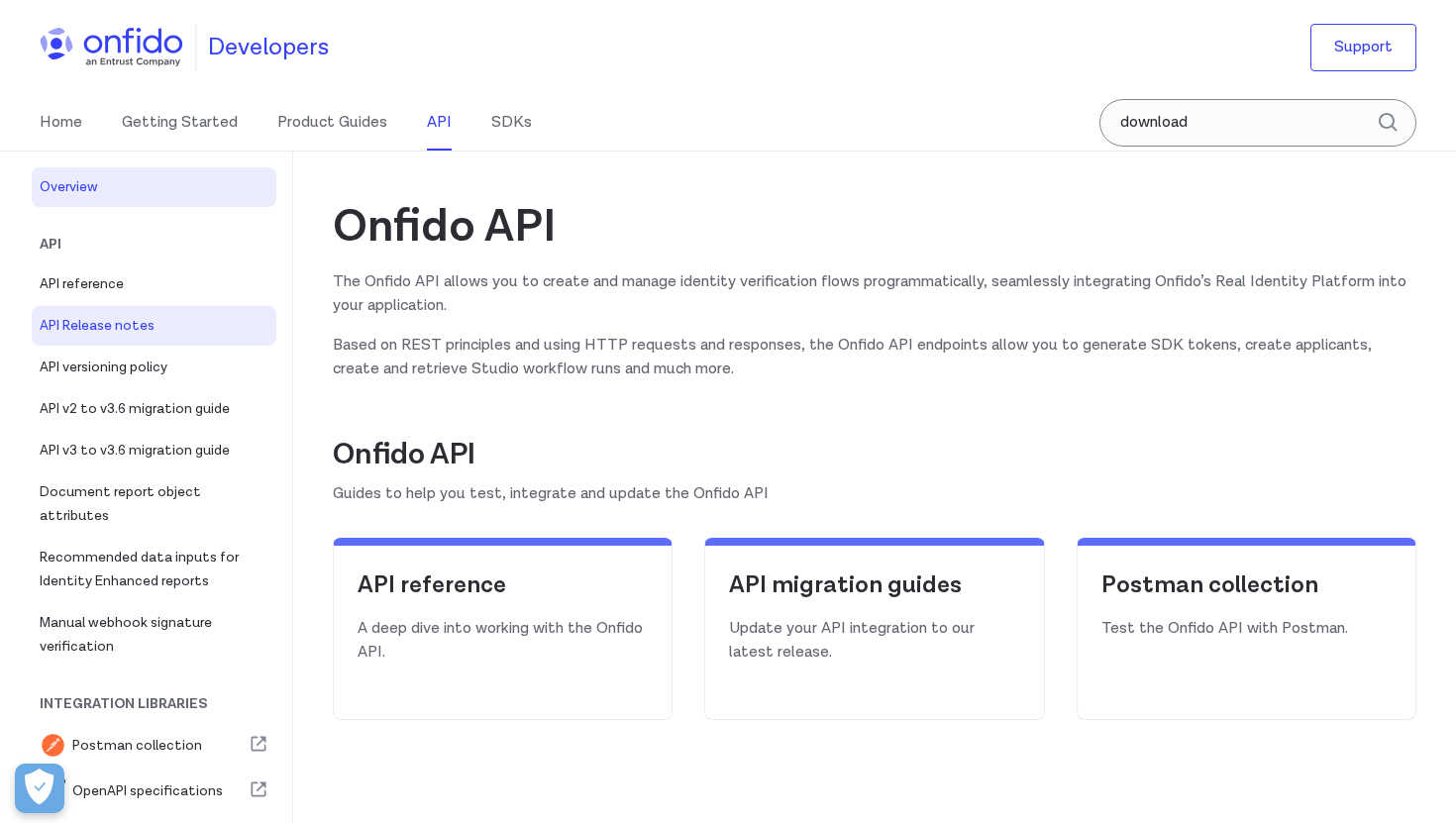 scroll, scrollTop: 0, scrollLeft: 0, axis: both 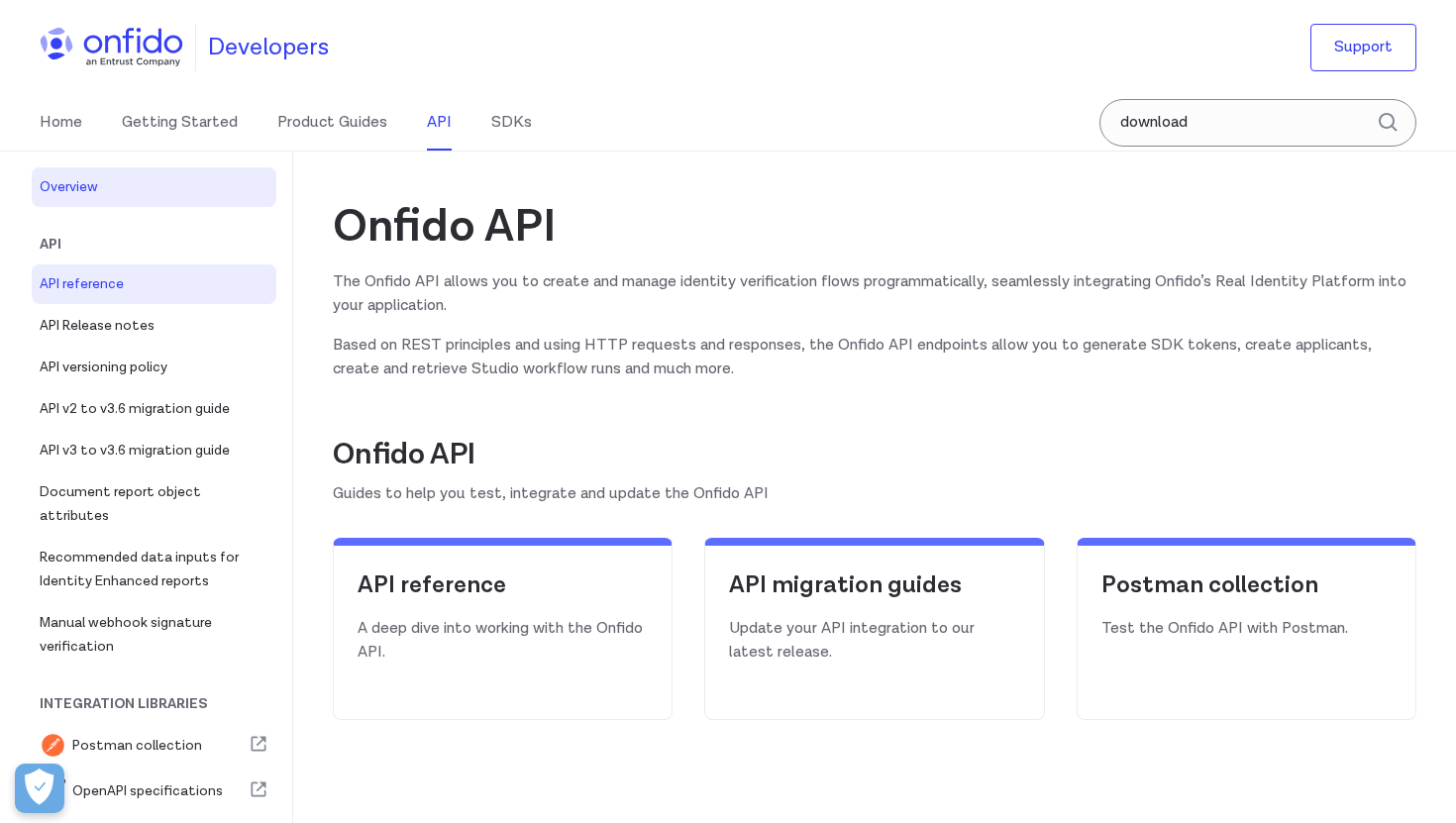 click on "API reference" at bounding box center [154, 284] 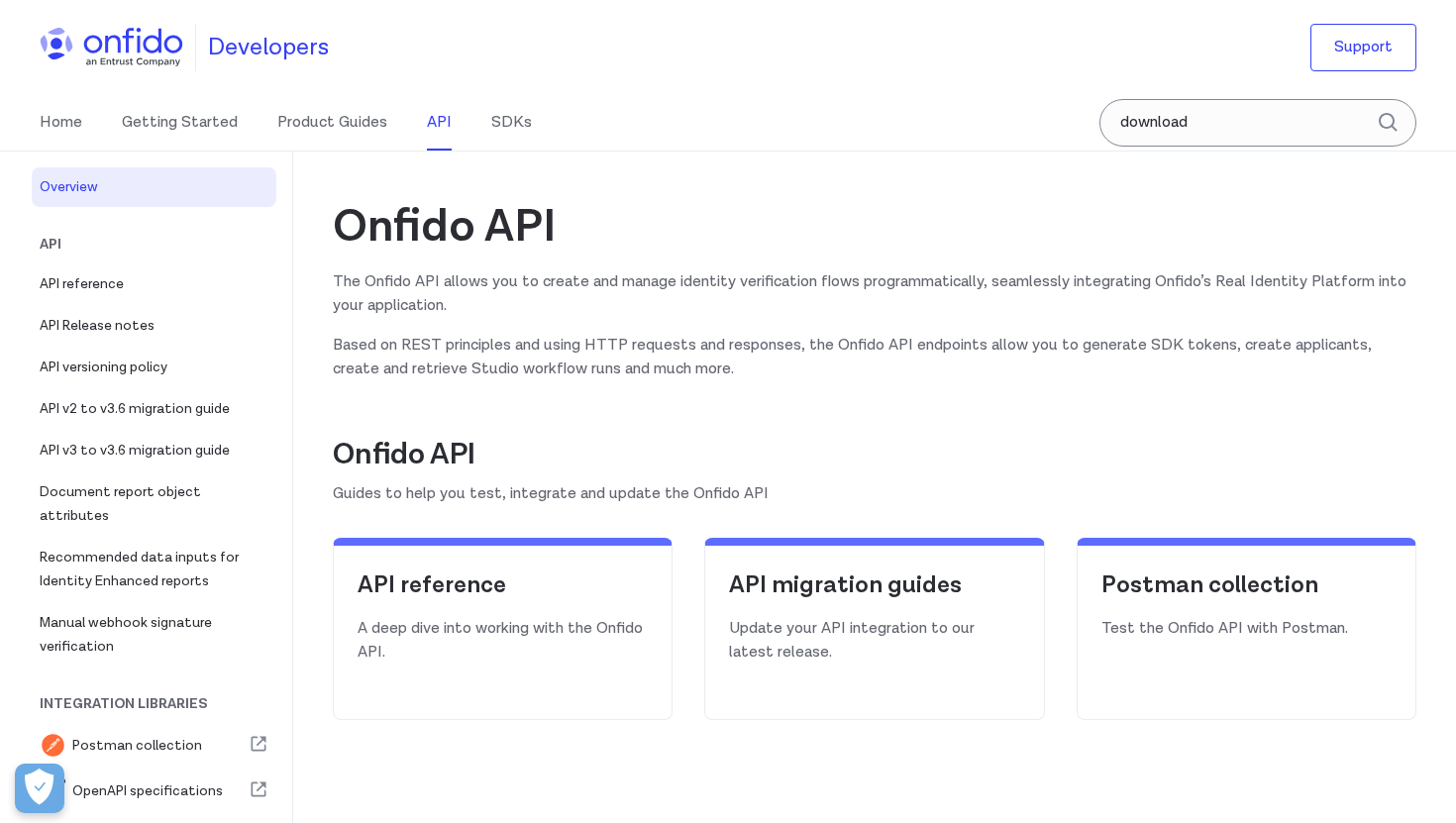 scroll, scrollTop: 0, scrollLeft: 0, axis: both 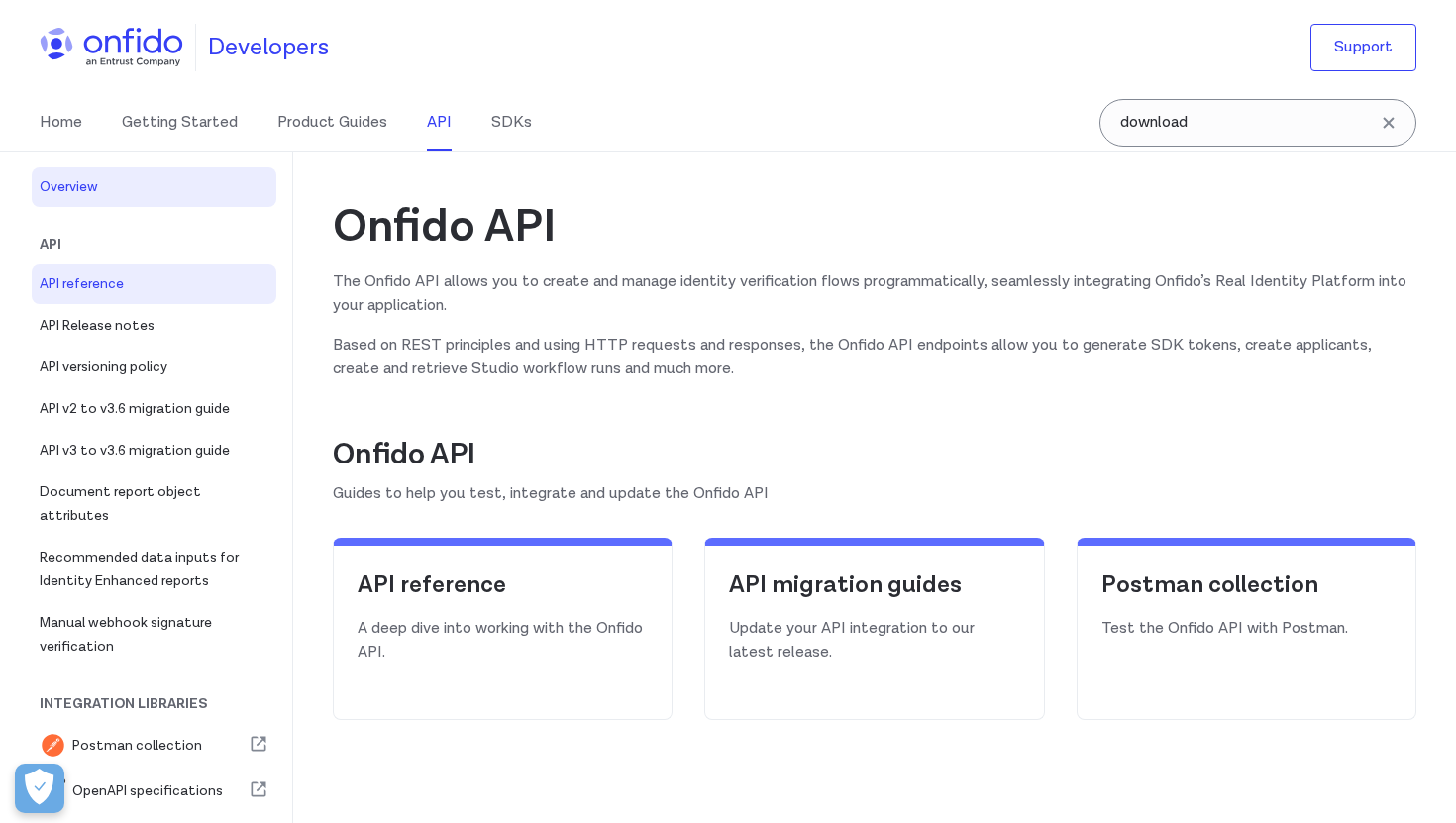 click on "API reference" at bounding box center [154, 284] 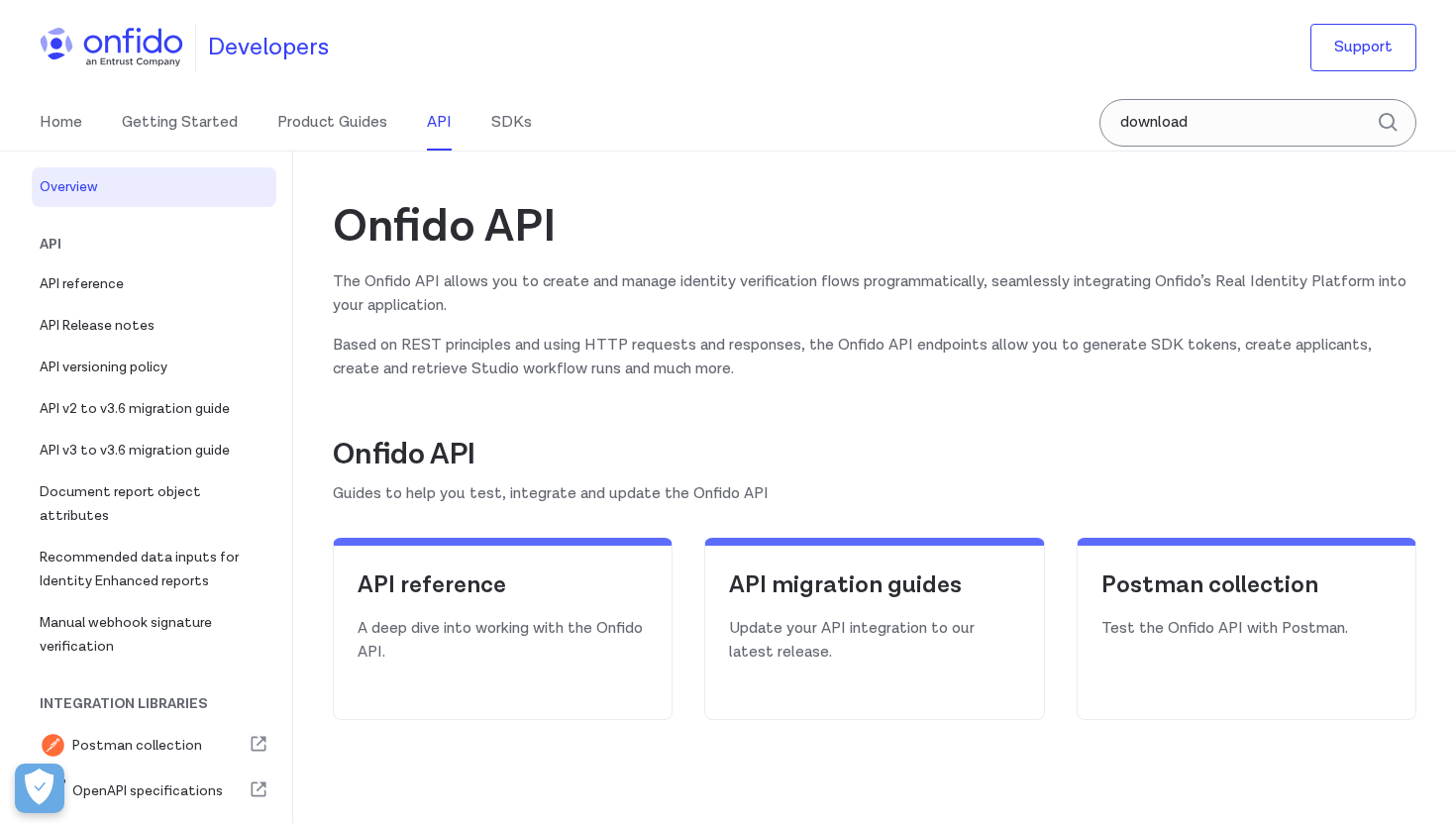 scroll, scrollTop: 0, scrollLeft: 0, axis: both 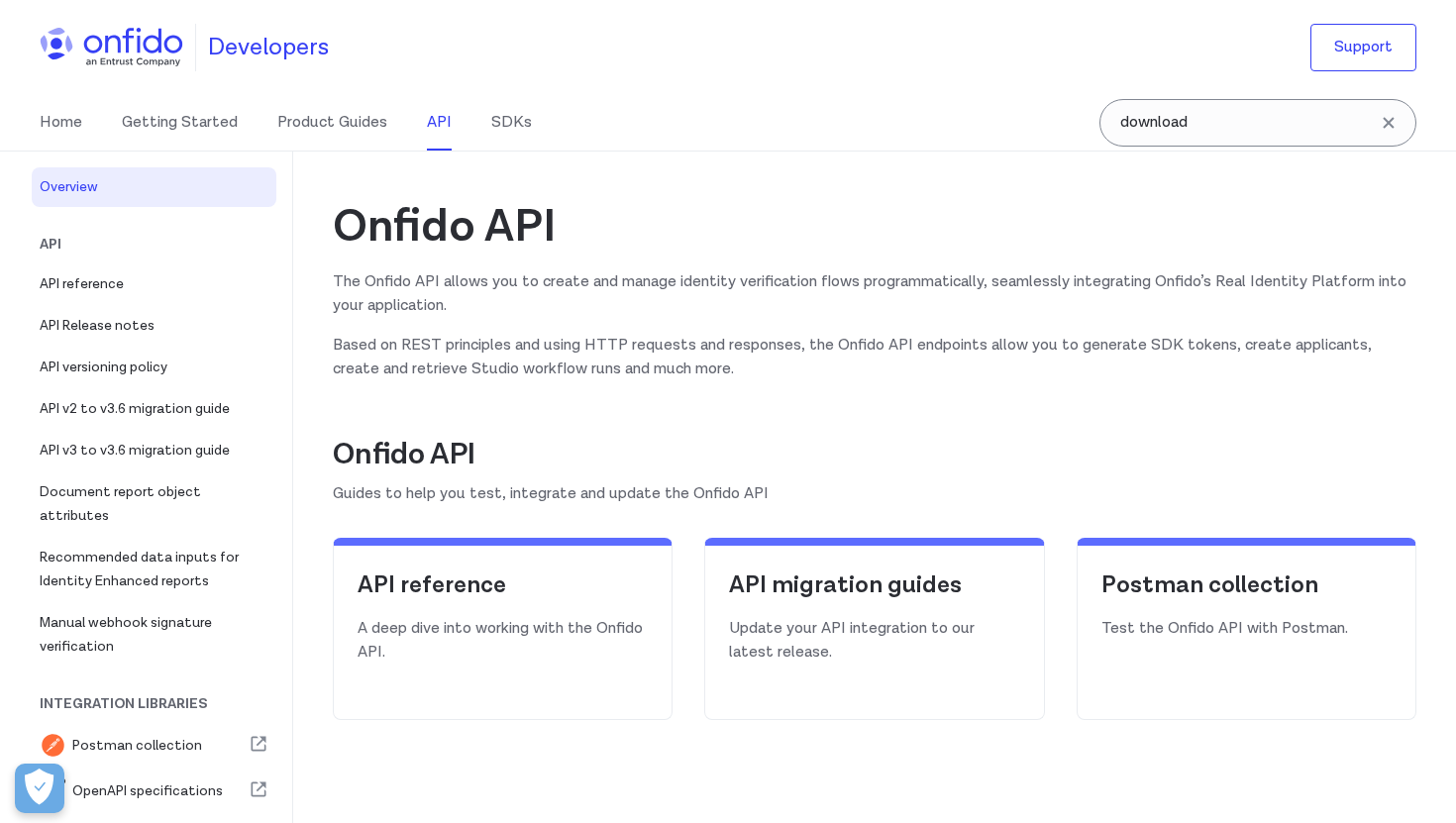 click on "Home Getting Started Product Guides API SDKs" at bounding box center [305, 123] 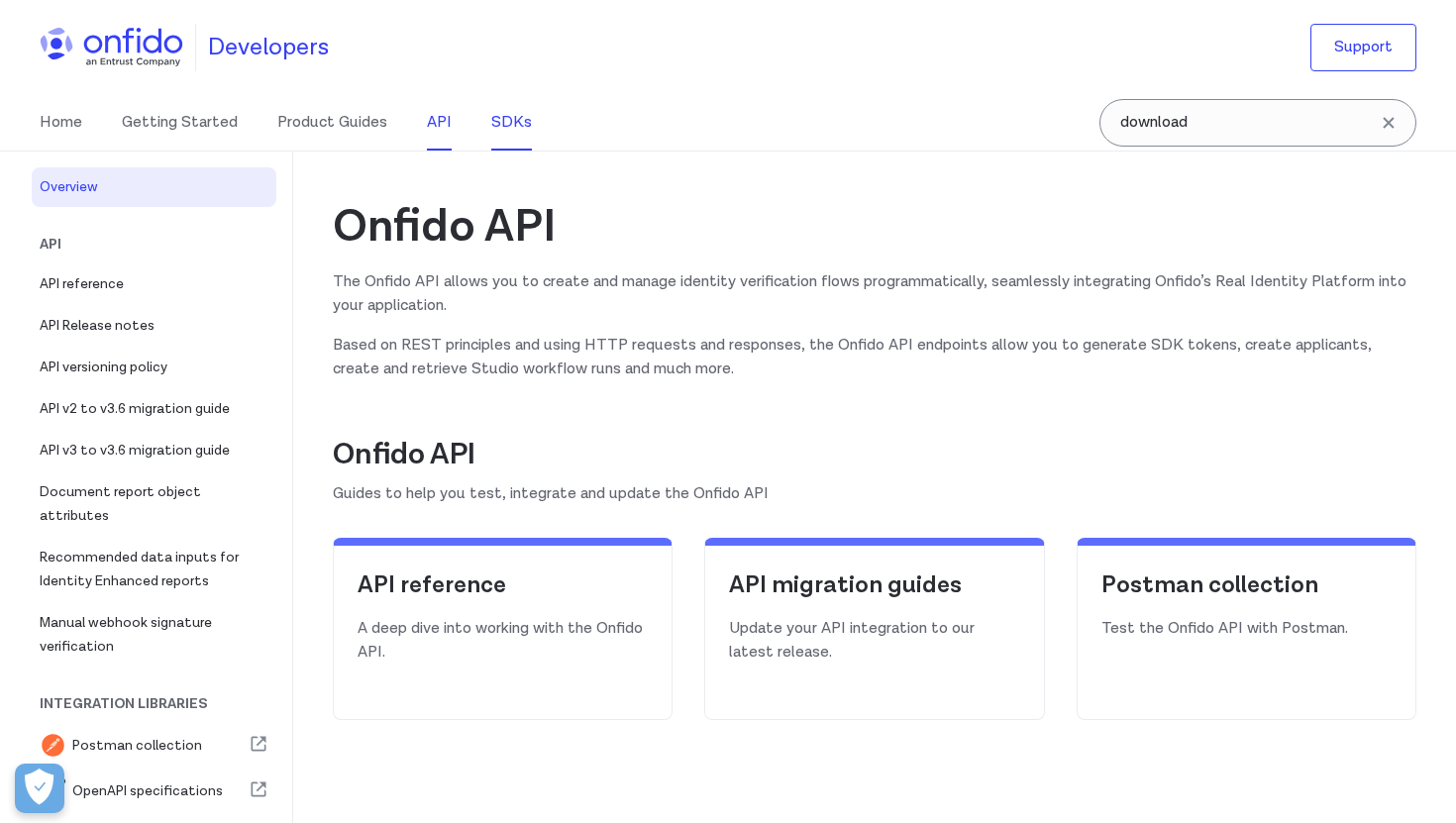 click on "SDKs" at bounding box center [511, 123] 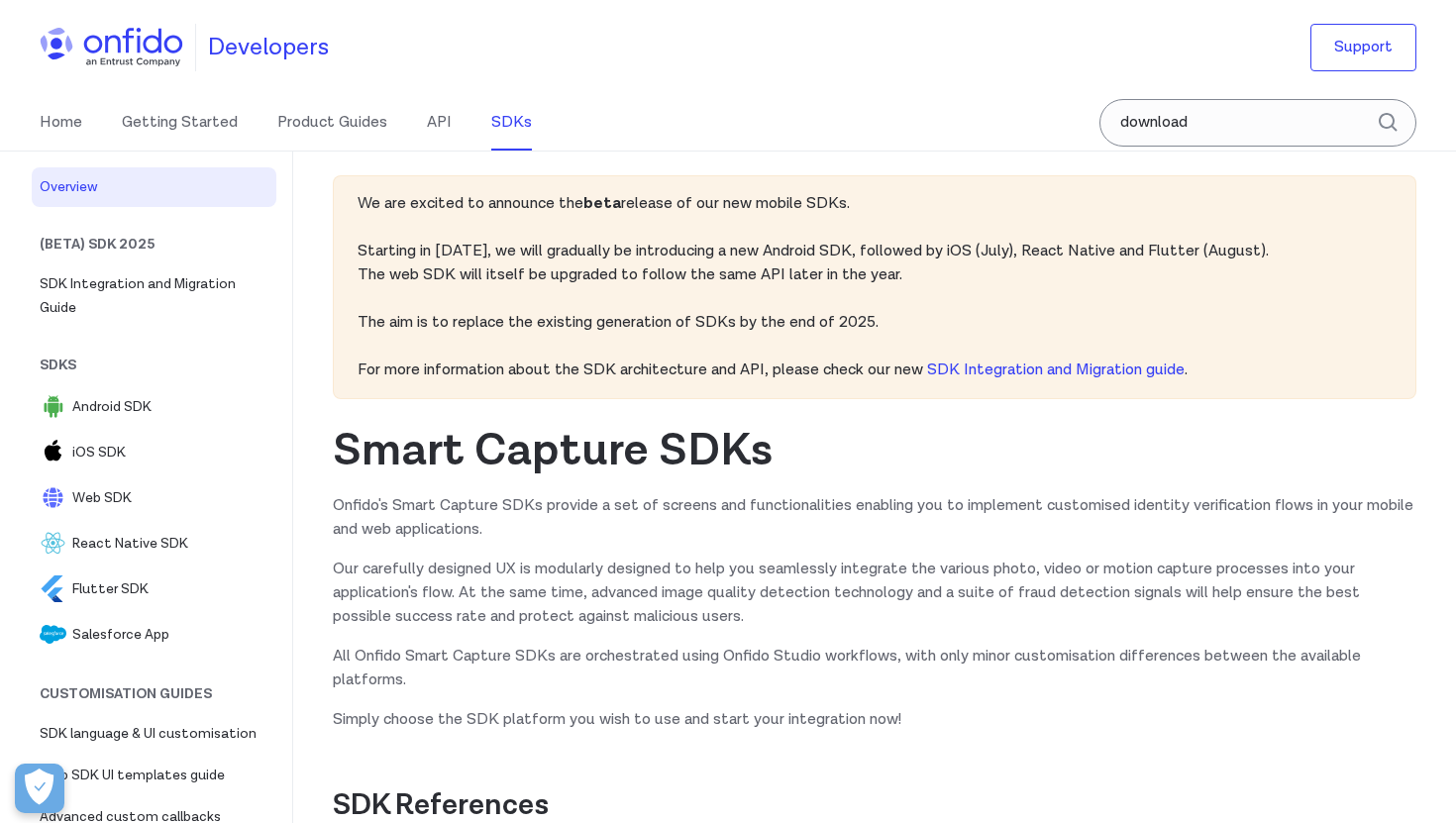 scroll, scrollTop: 0, scrollLeft: 0, axis: both 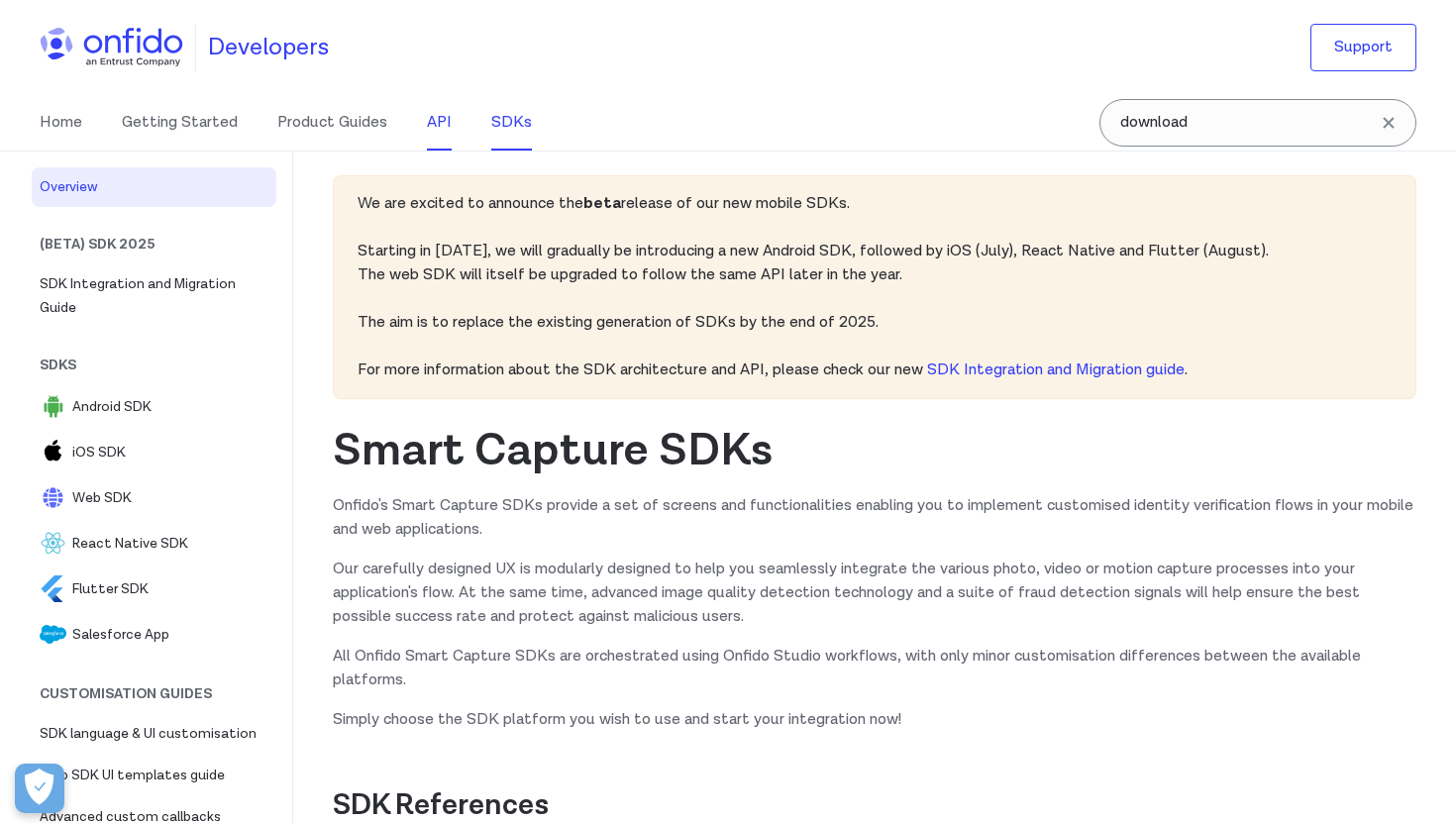 click on "API" at bounding box center [439, 123] 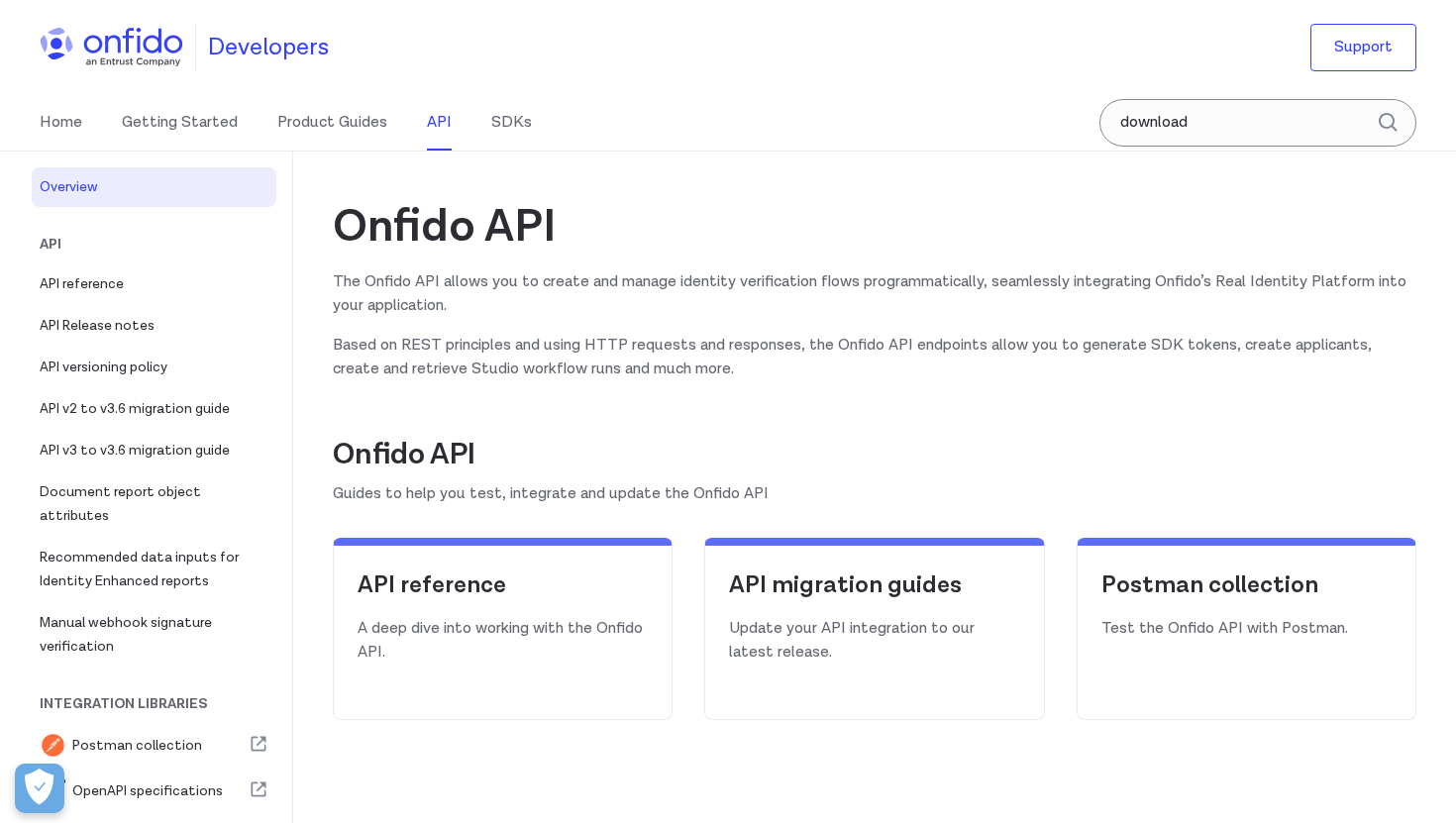 scroll, scrollTop: 0, scrollLeft: 0, axis: both 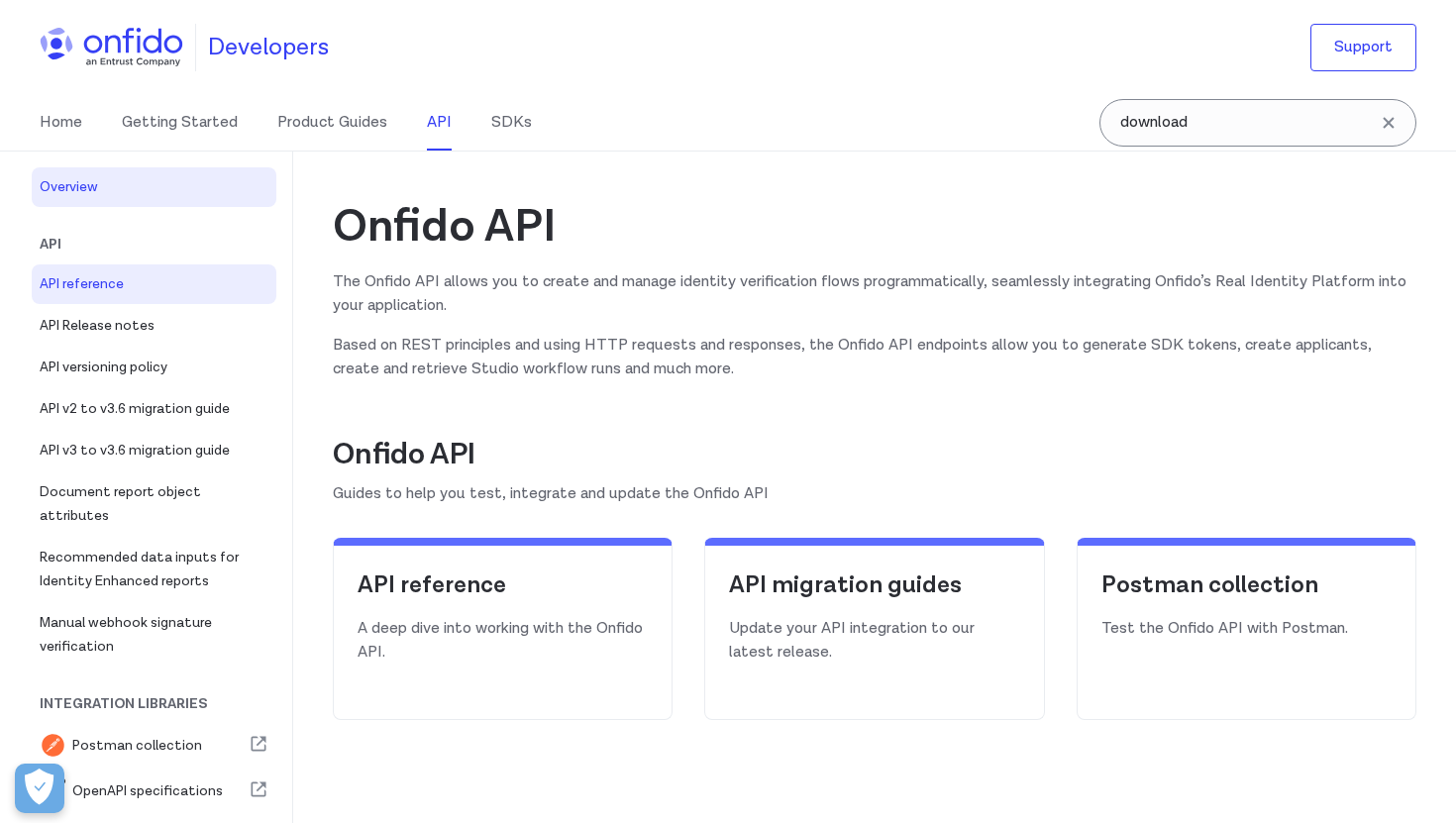 click on "API reference" at bounding box center (154, 284) 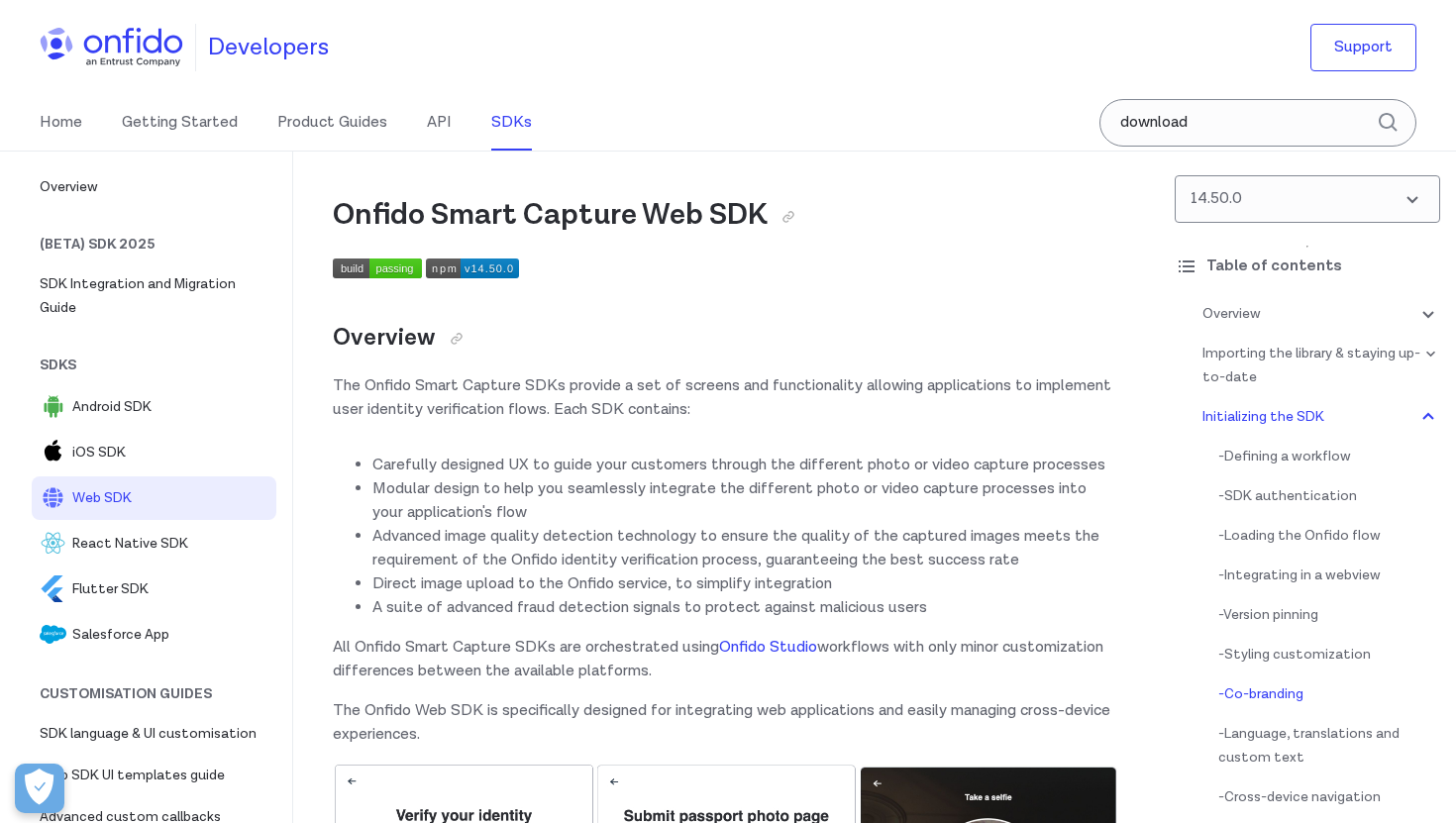 scroll, scrollTop: 8531, scrollLeft: 0, axis: vertical 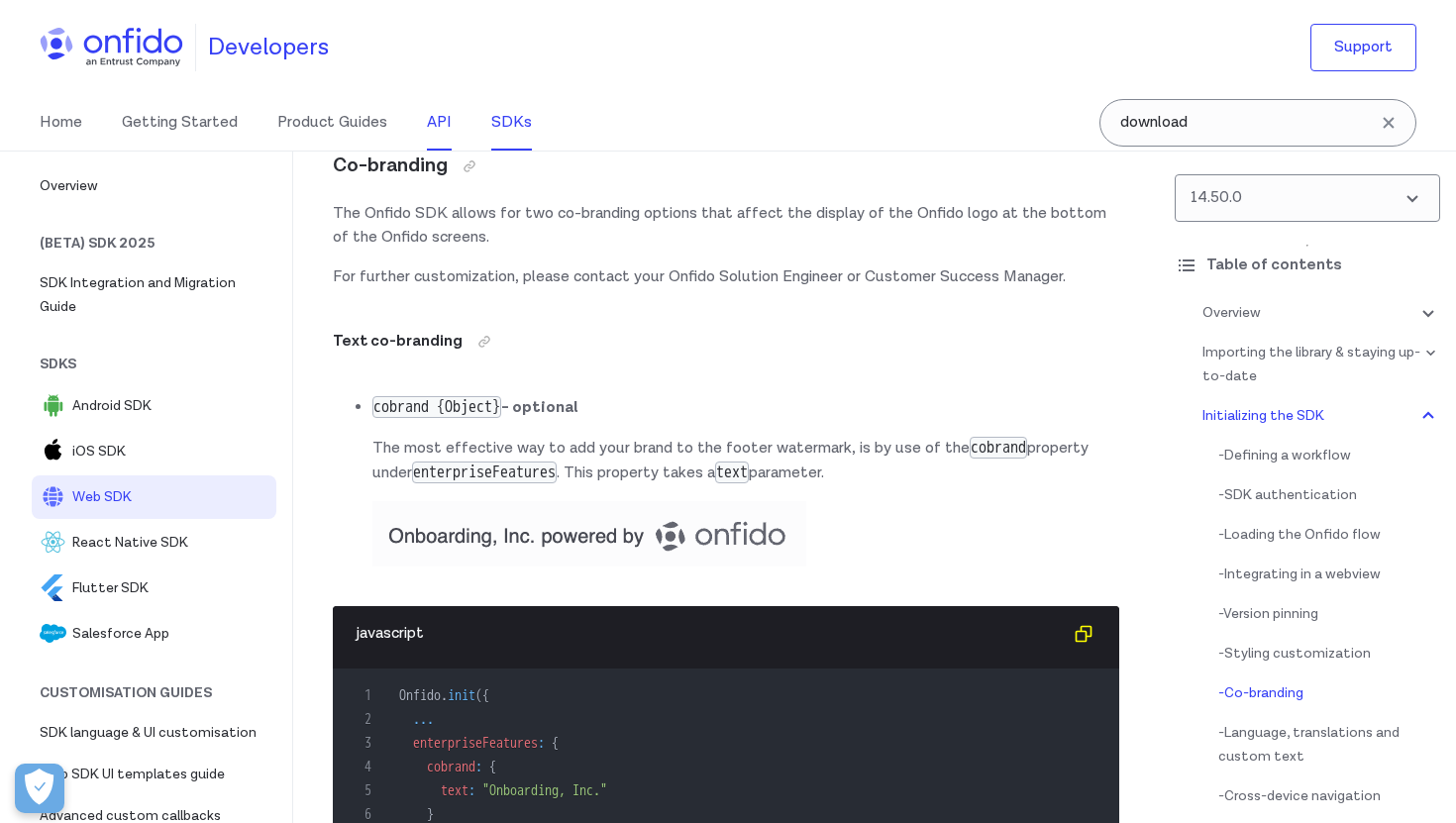 click on "API" at bounding box center (439, 123) 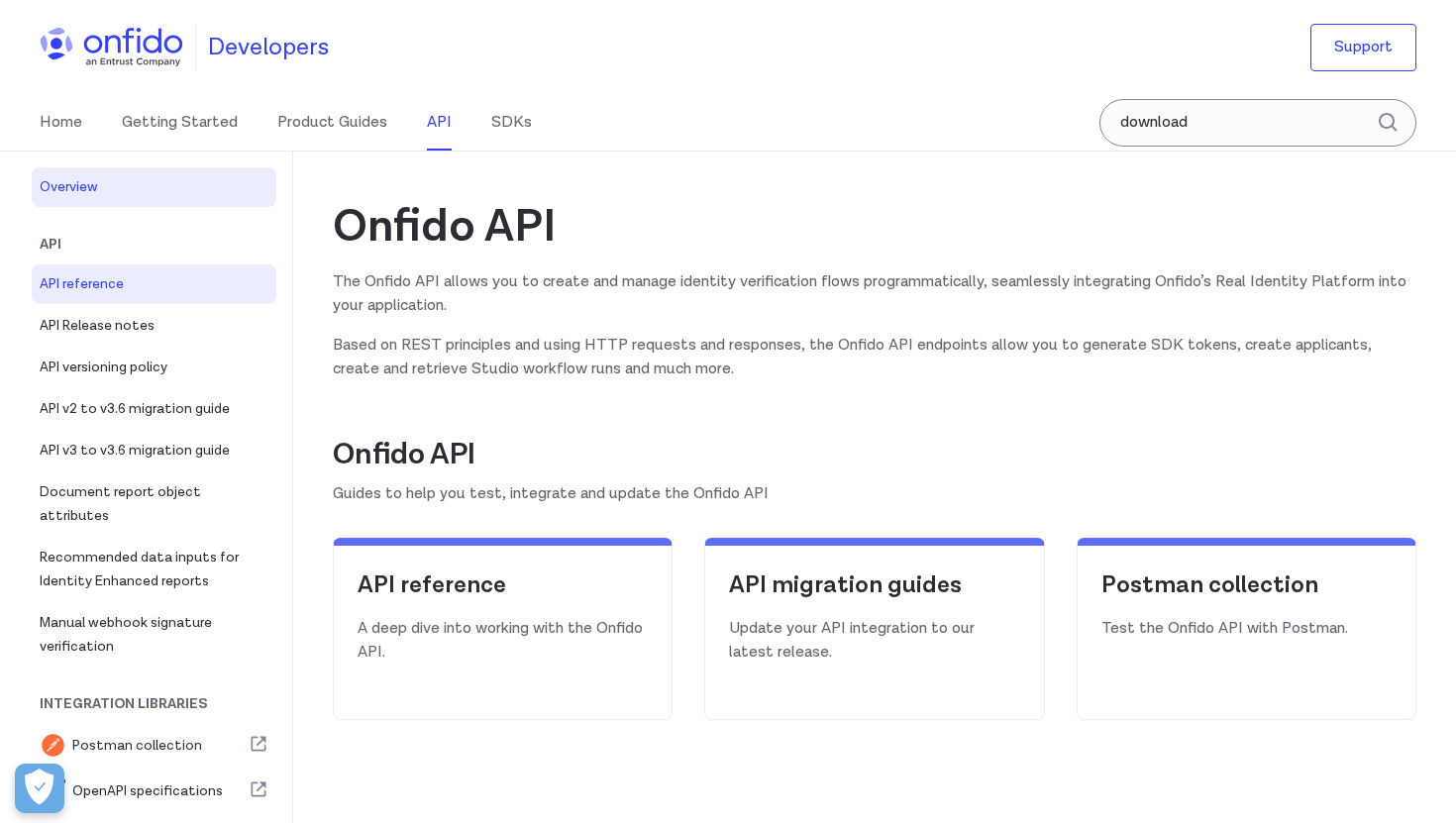 scroll, scrollTop: 0, scrollLeft: 0, axis: both 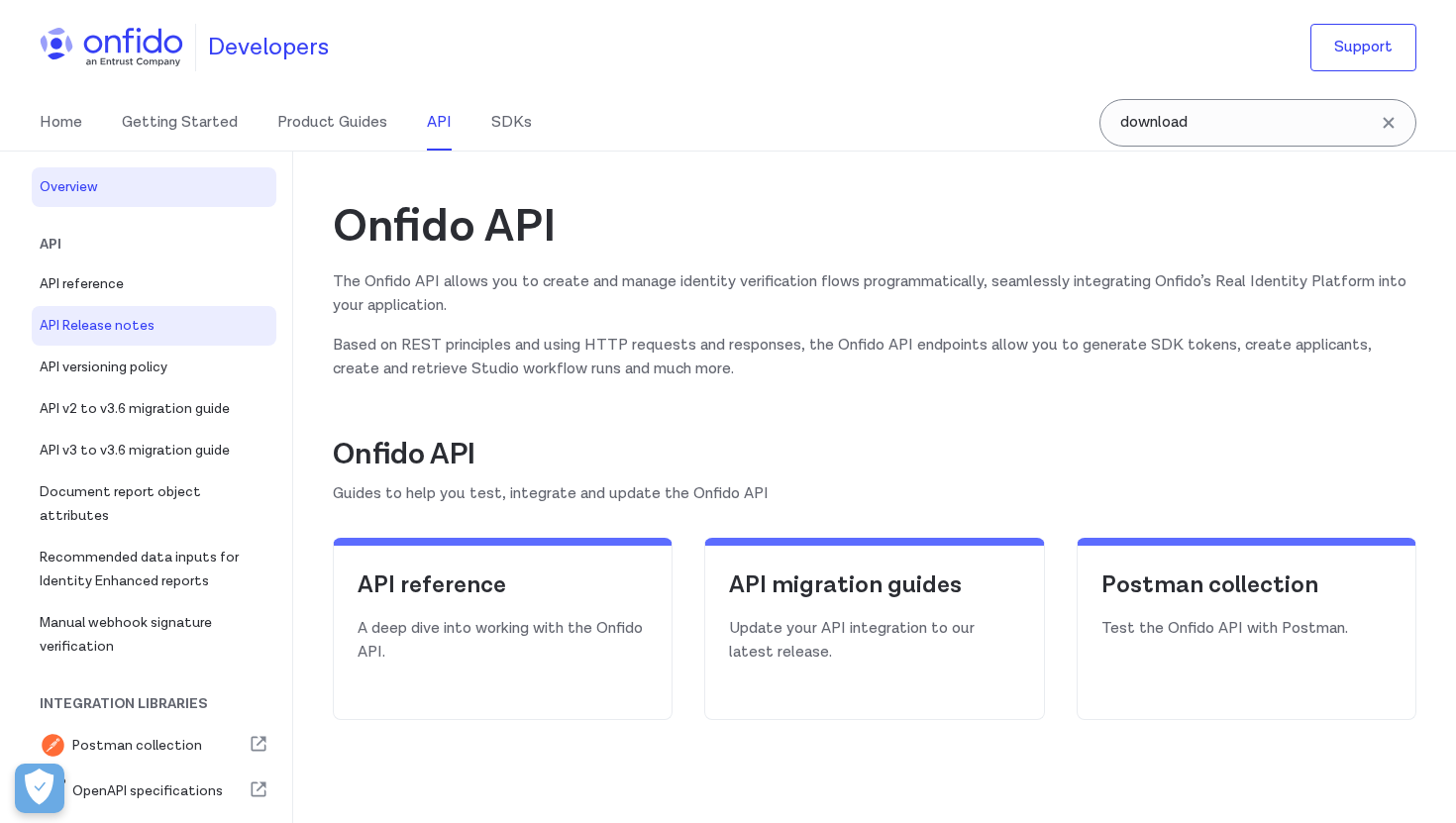 click on "API Release notes" at bounding box center (154, 326) 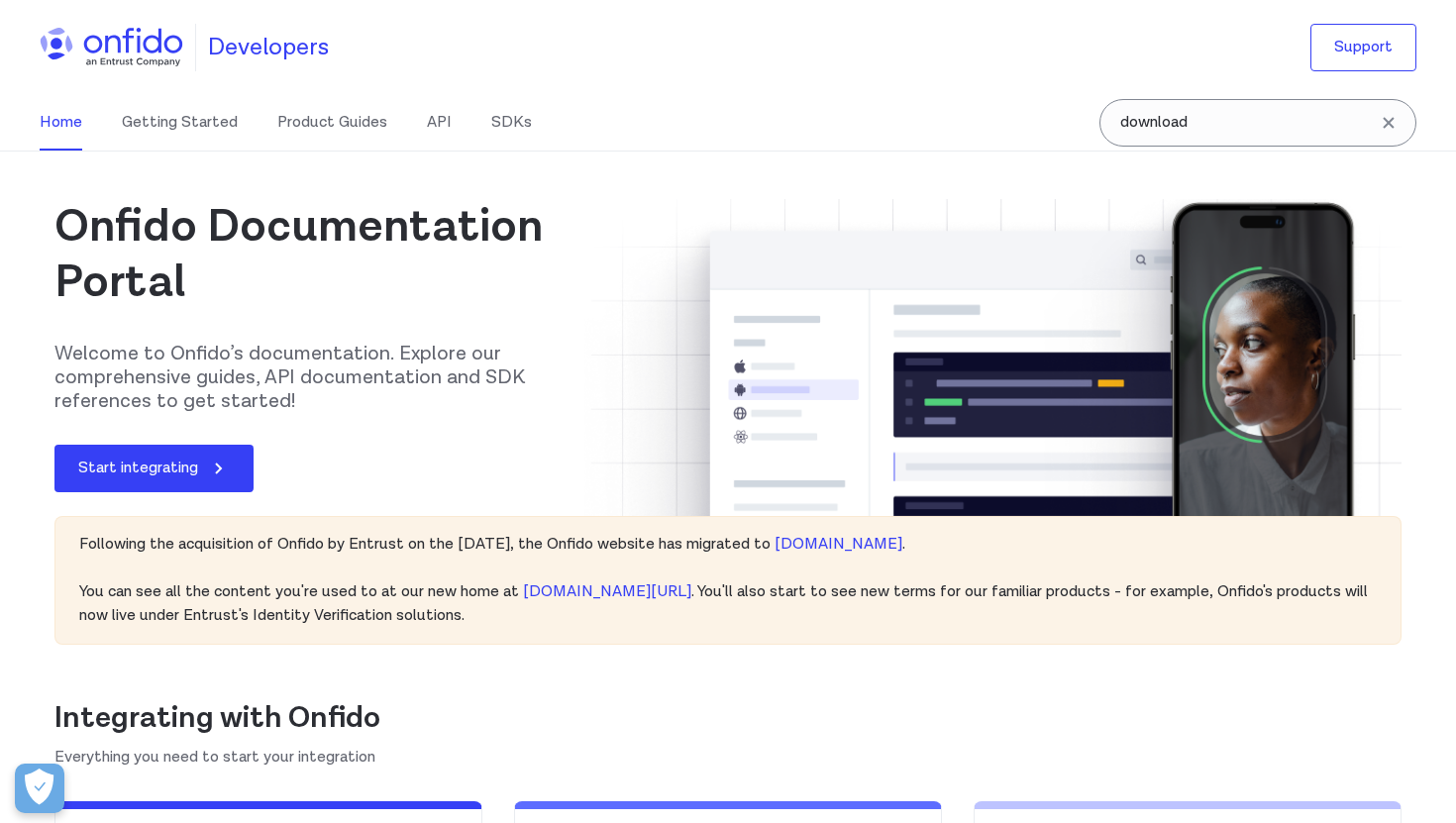 scroll, scrollTop: 0, scrollLeft: 0, axis: both 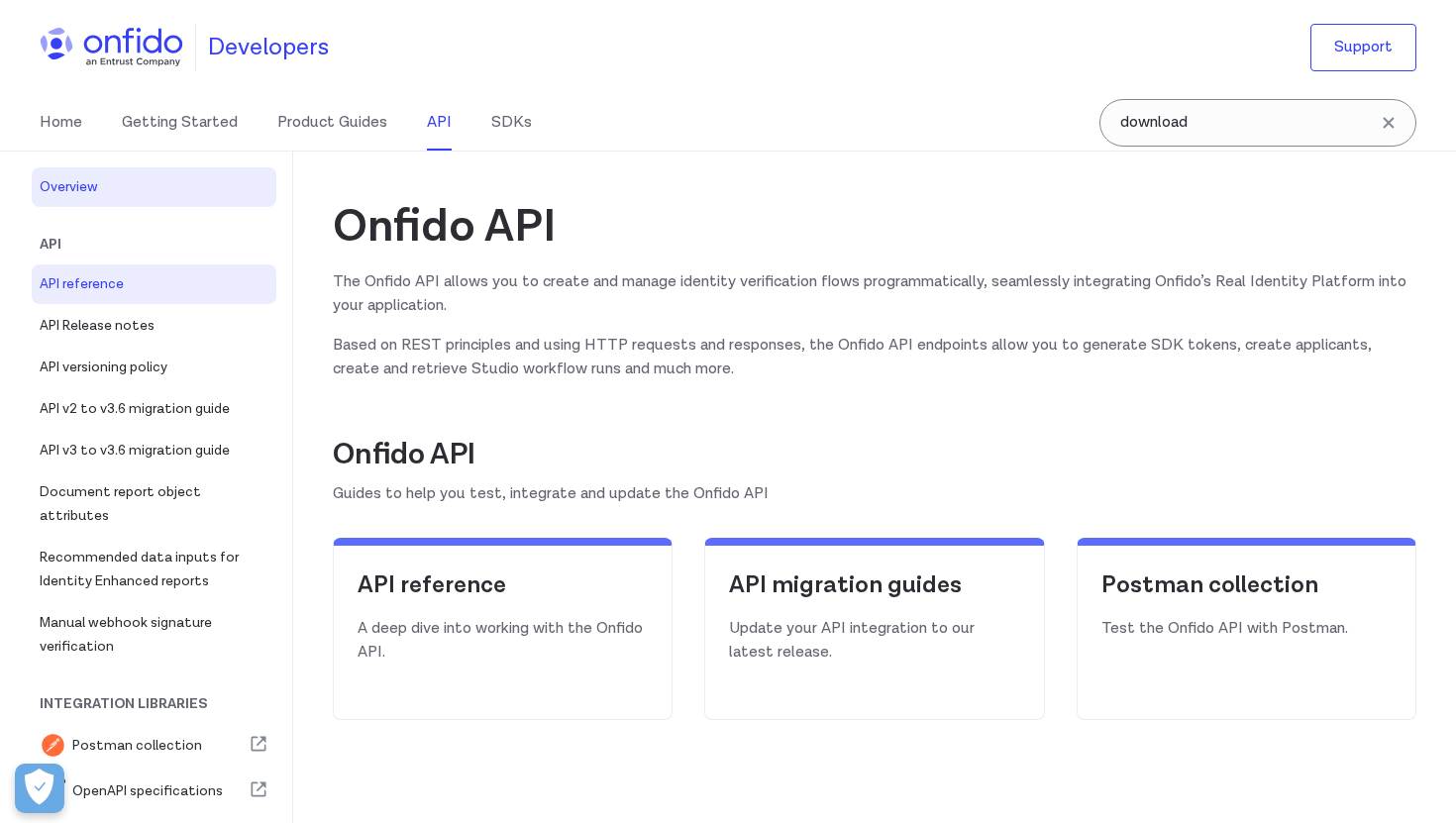 click on "API reference" at bounding box center [154, 284] 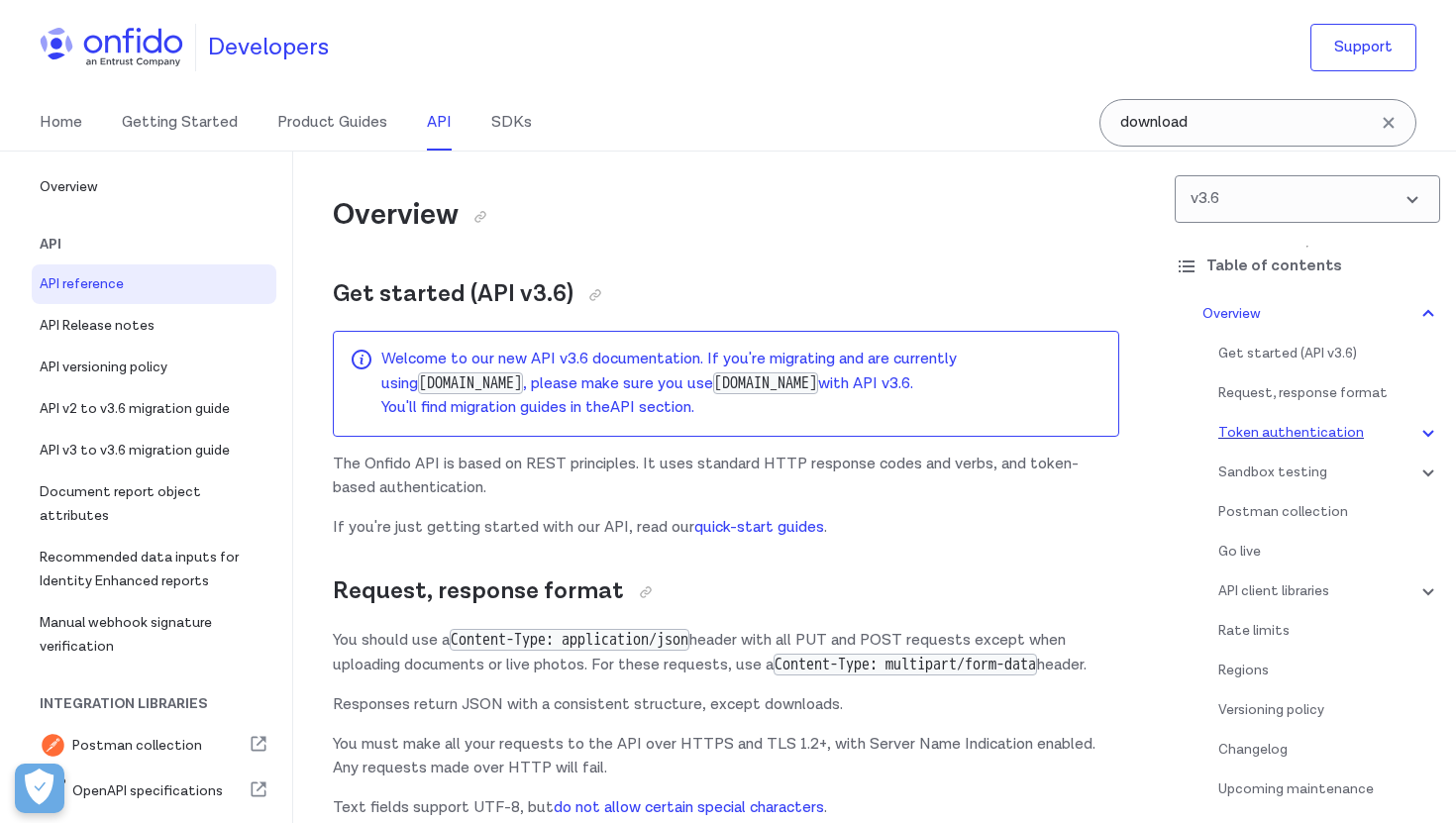 scroll, scrollTop: 0, scrollLeft: 0, axis: both 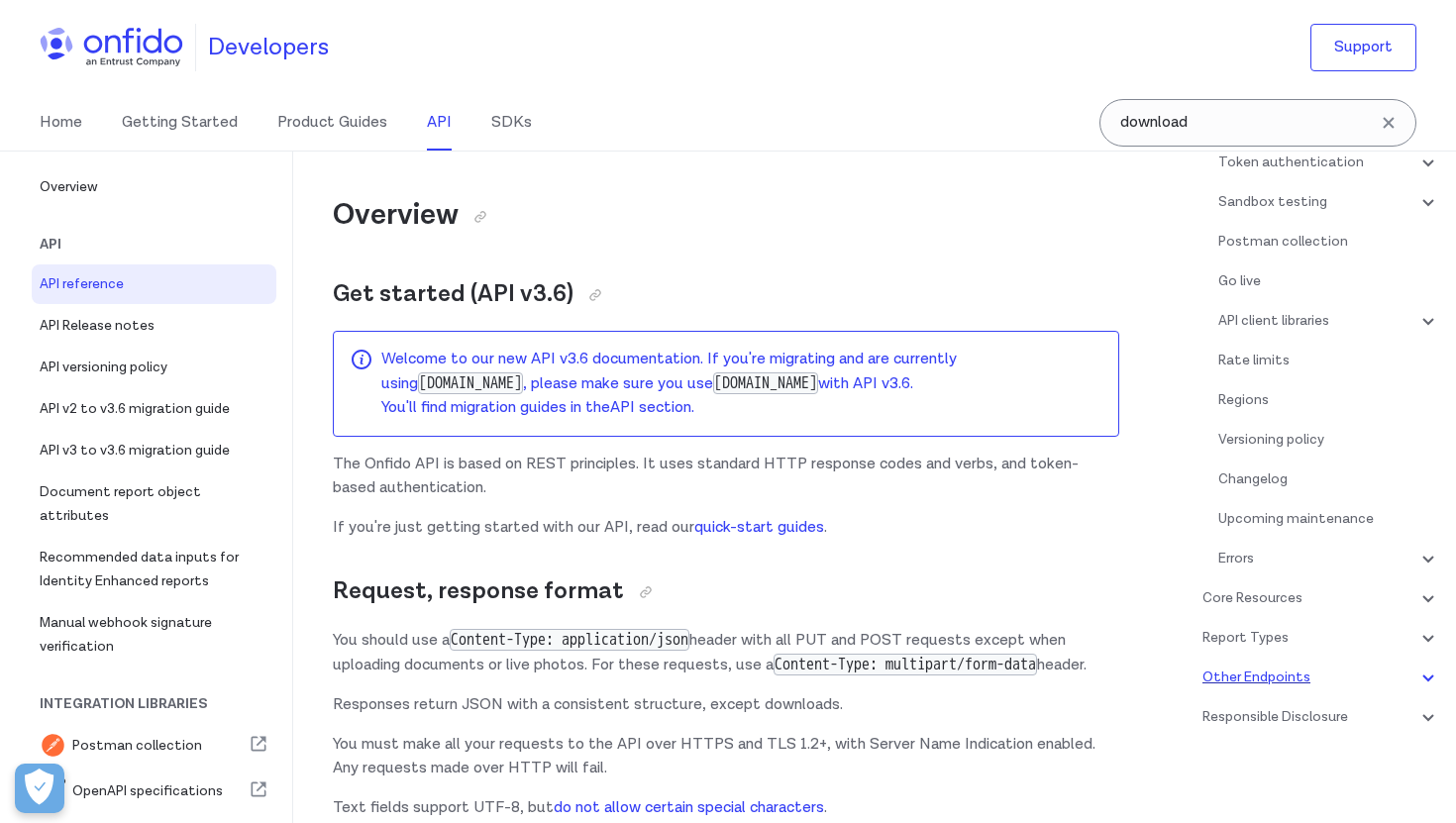 click on "Other Endpoints" at bounding box center [1321, 677] 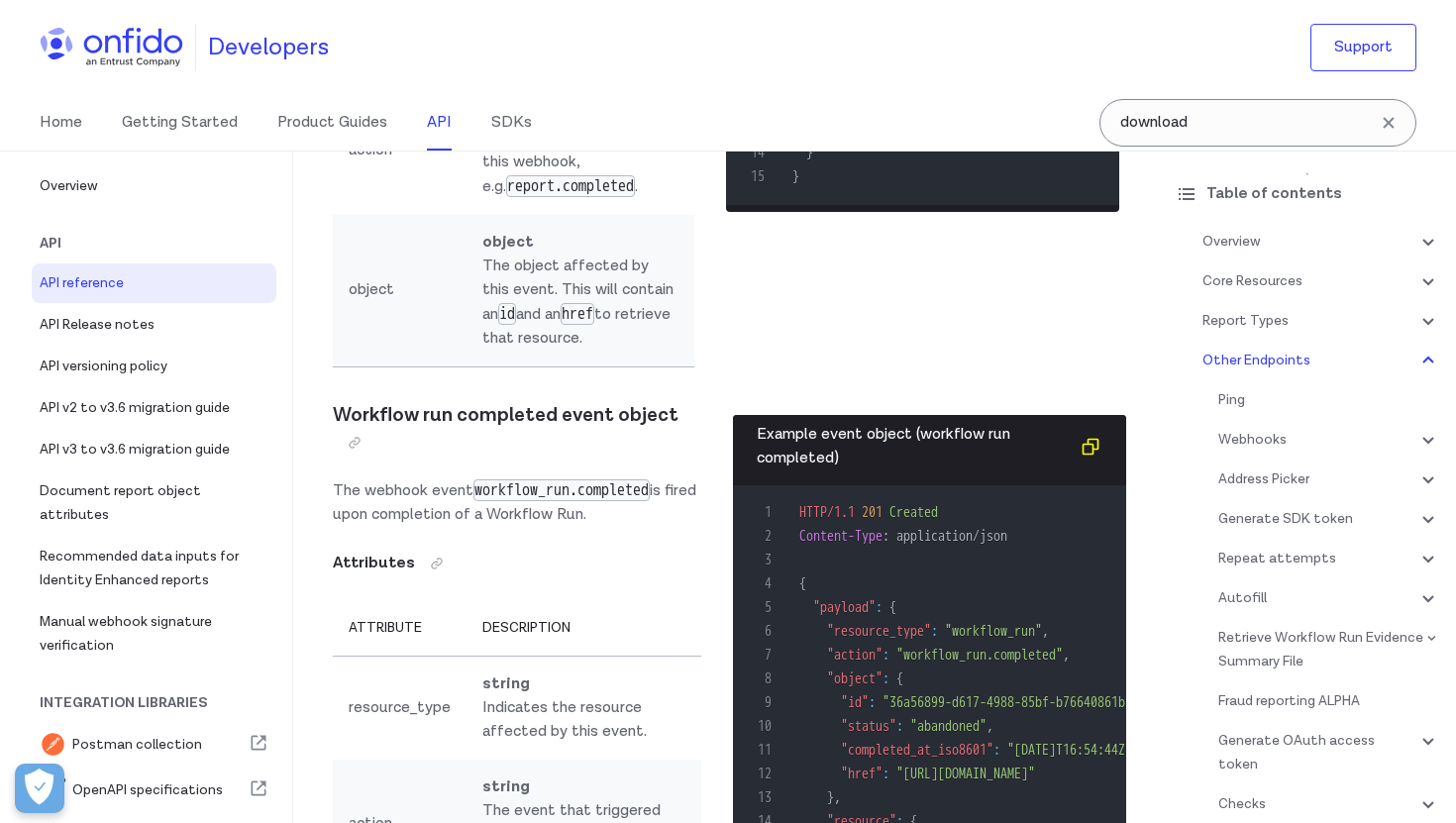 scroll, scrollTop: 0, scrollLeft: 0, axis: both 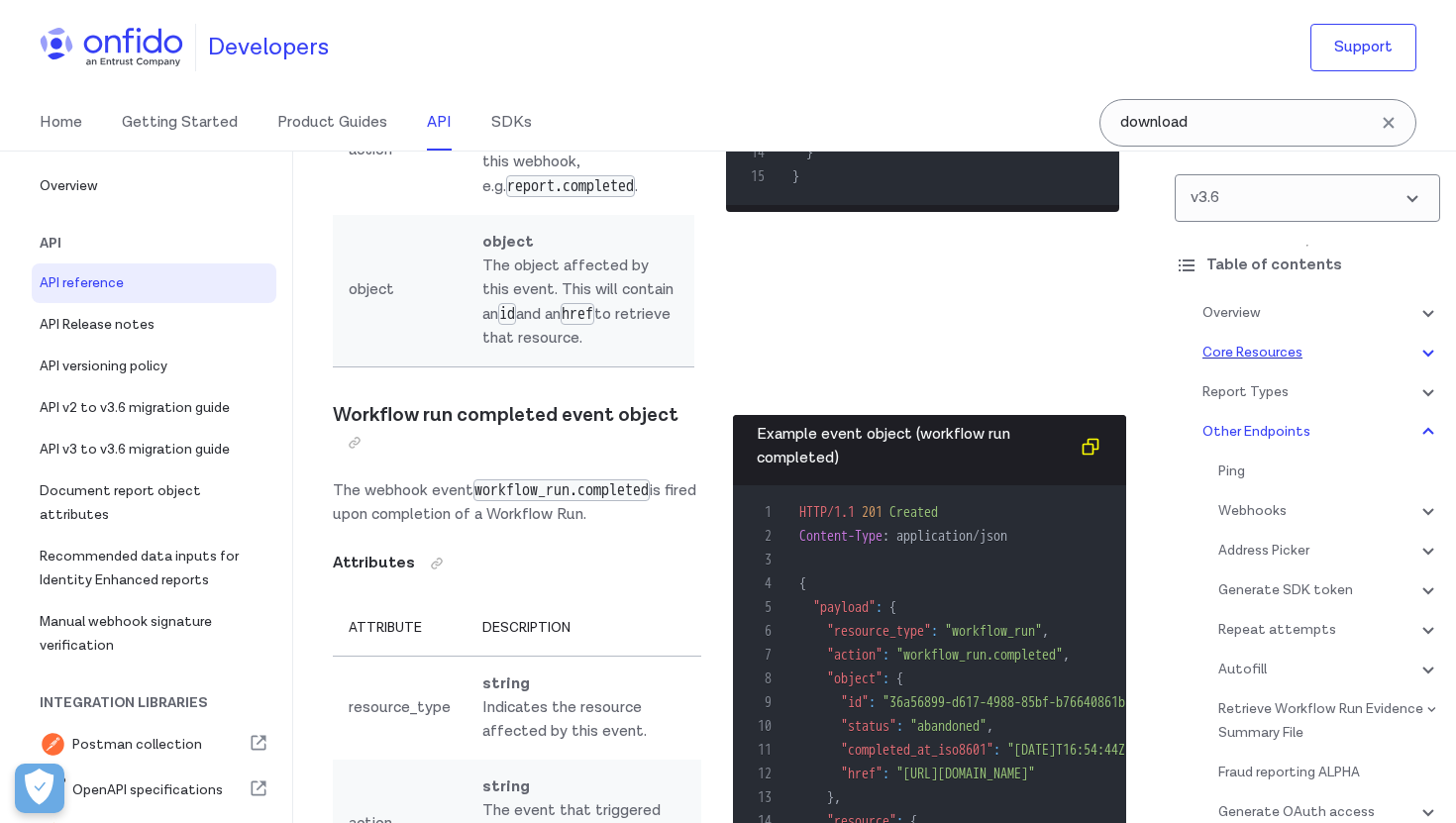 click on "Core Resources" at bounding box center (1321, 353) 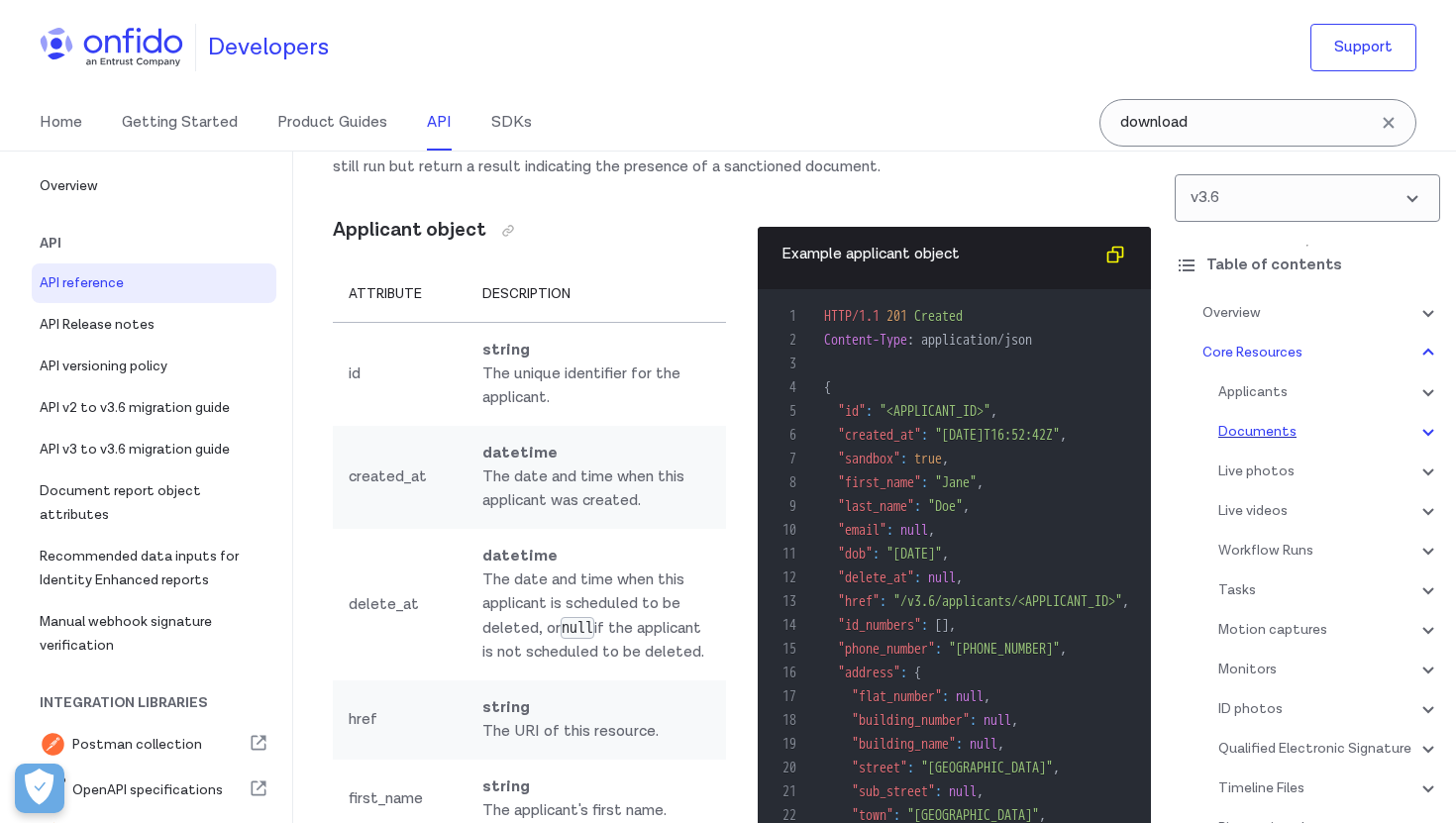 click on "Documents" at bounding box center [1329, 432] 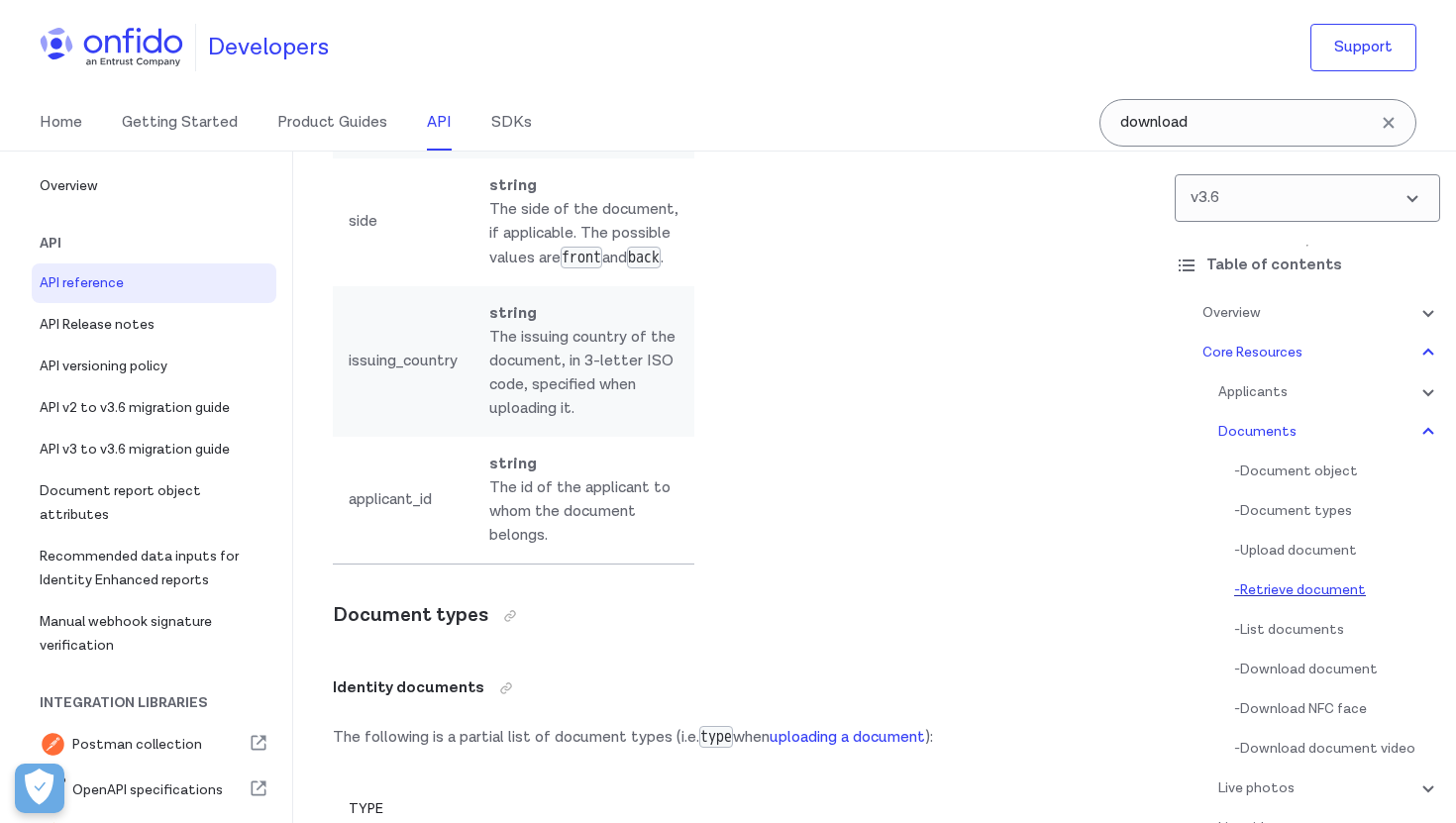 click on "-  Retrieve document" at bounding box center (1337, 590) 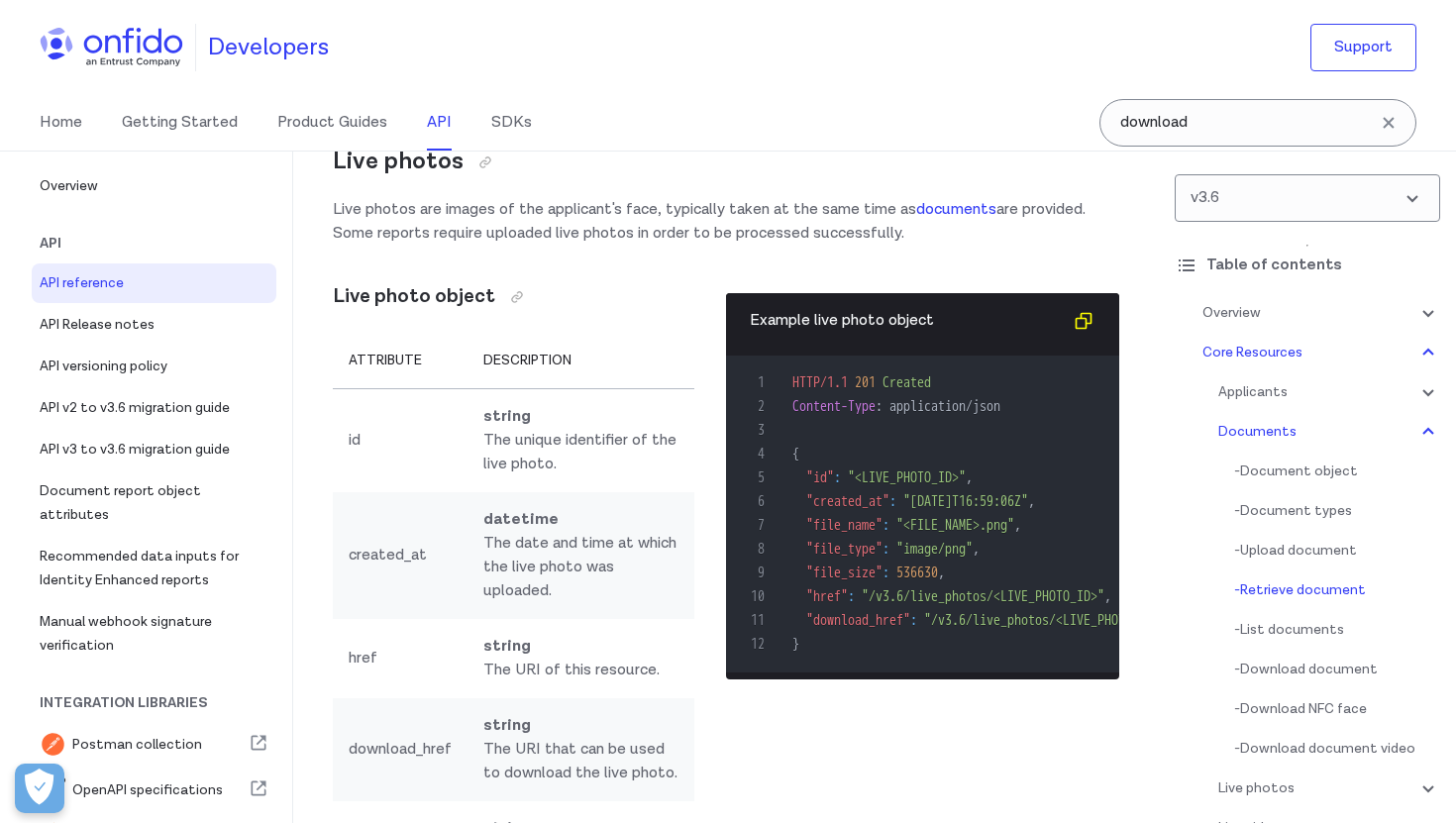 click at bounding box center (532, -1403) 